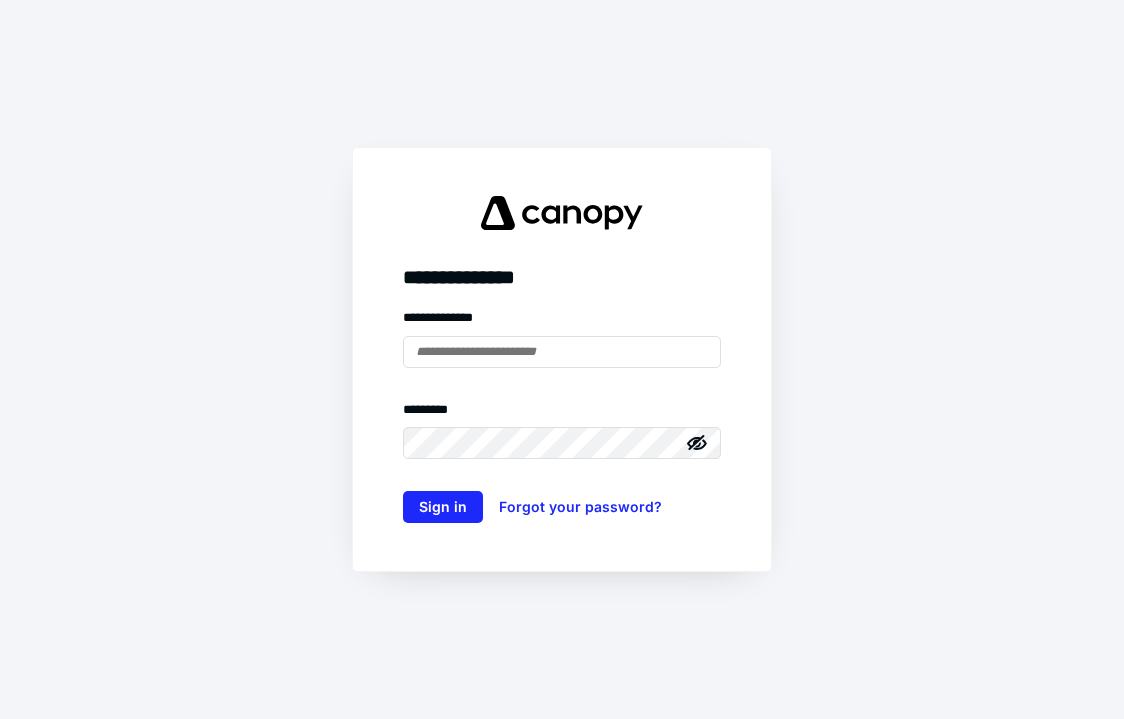 scroll, scrollTop: 0, scrollLeft: 0, axis: both 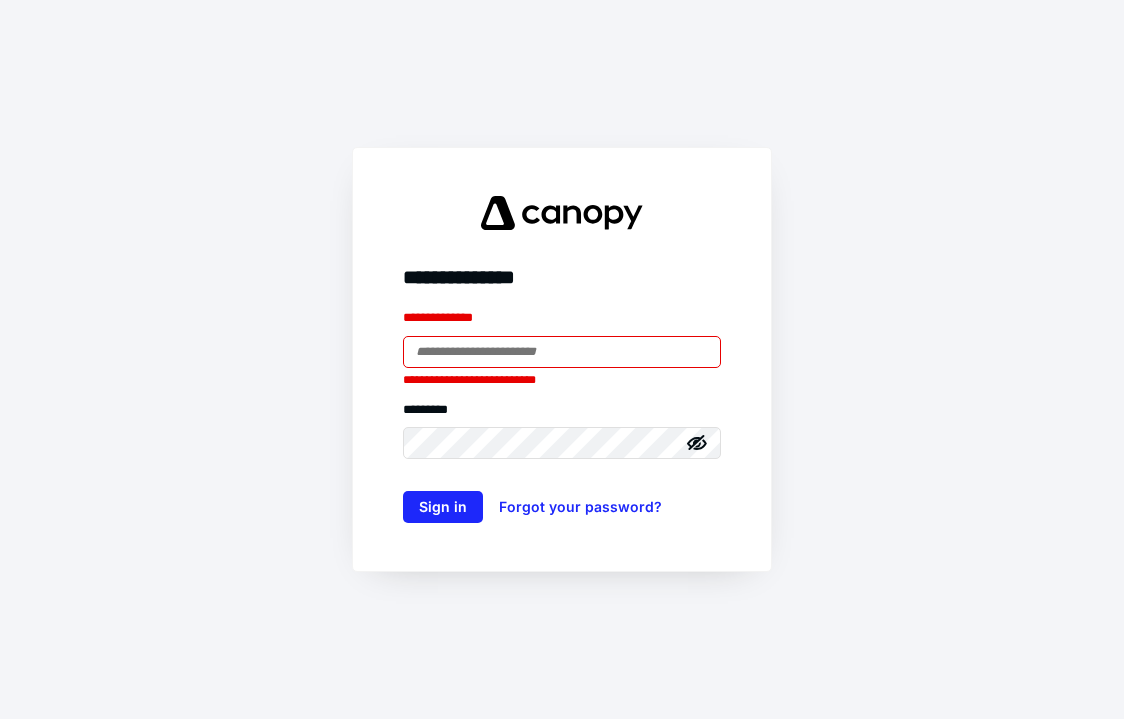 type on "**********" 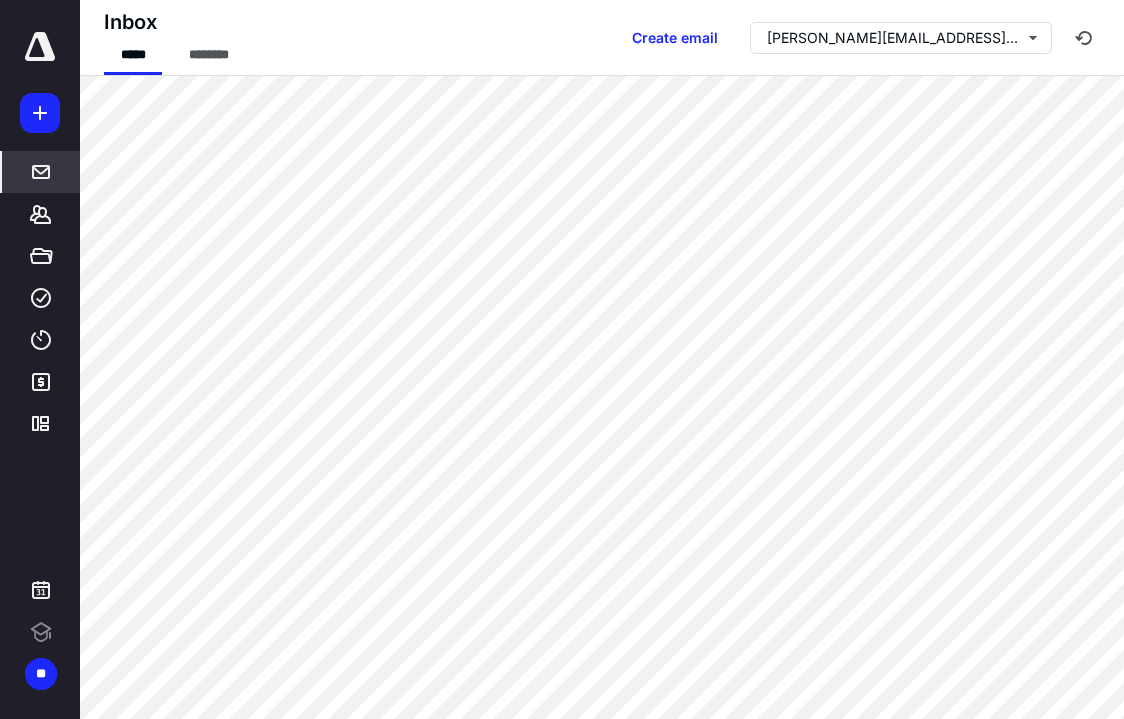 scroll, scrollTop: 0, scrollLeft: 0, axis: both 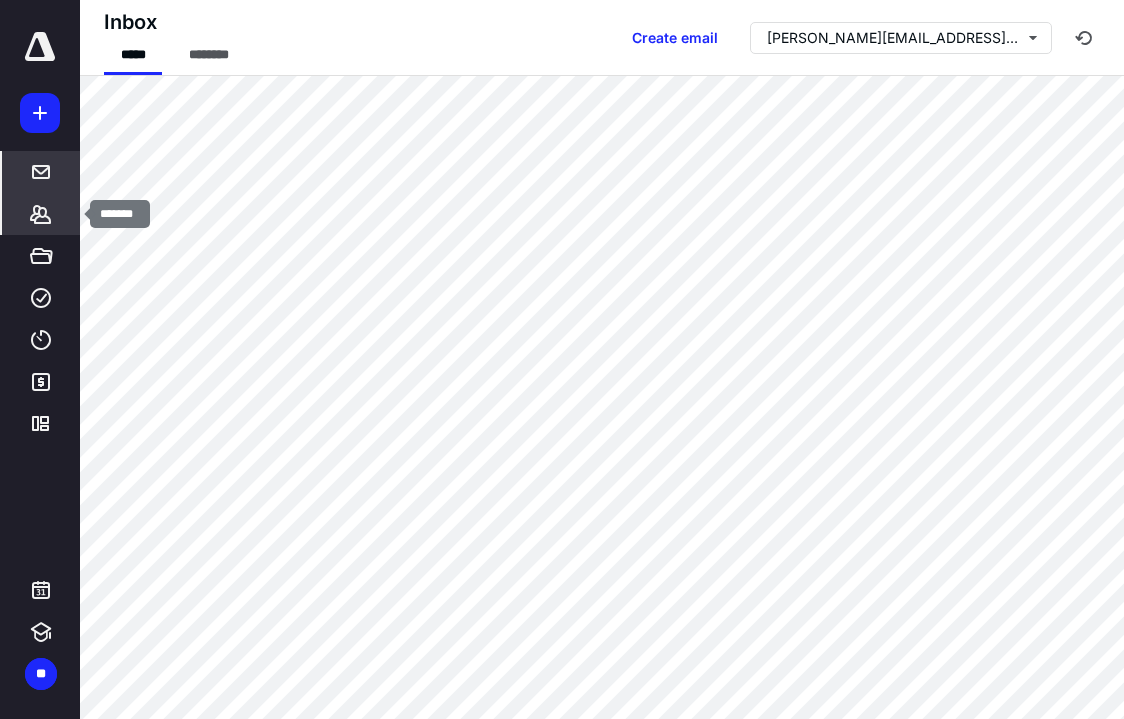 click 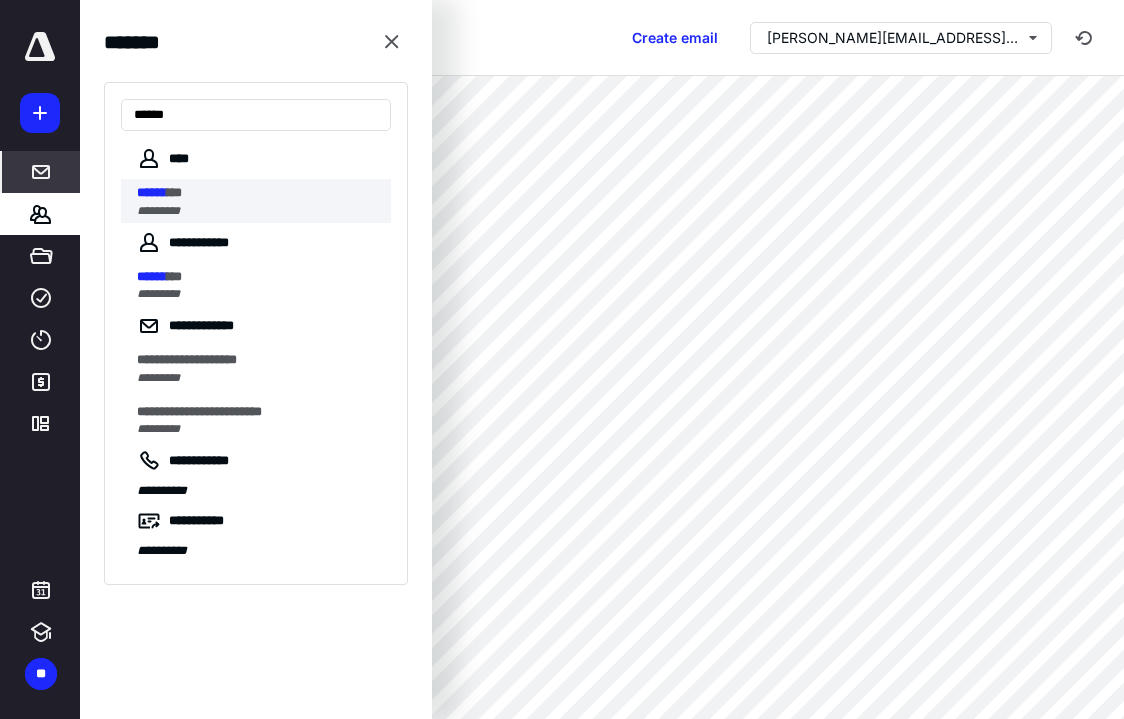 type on "******" 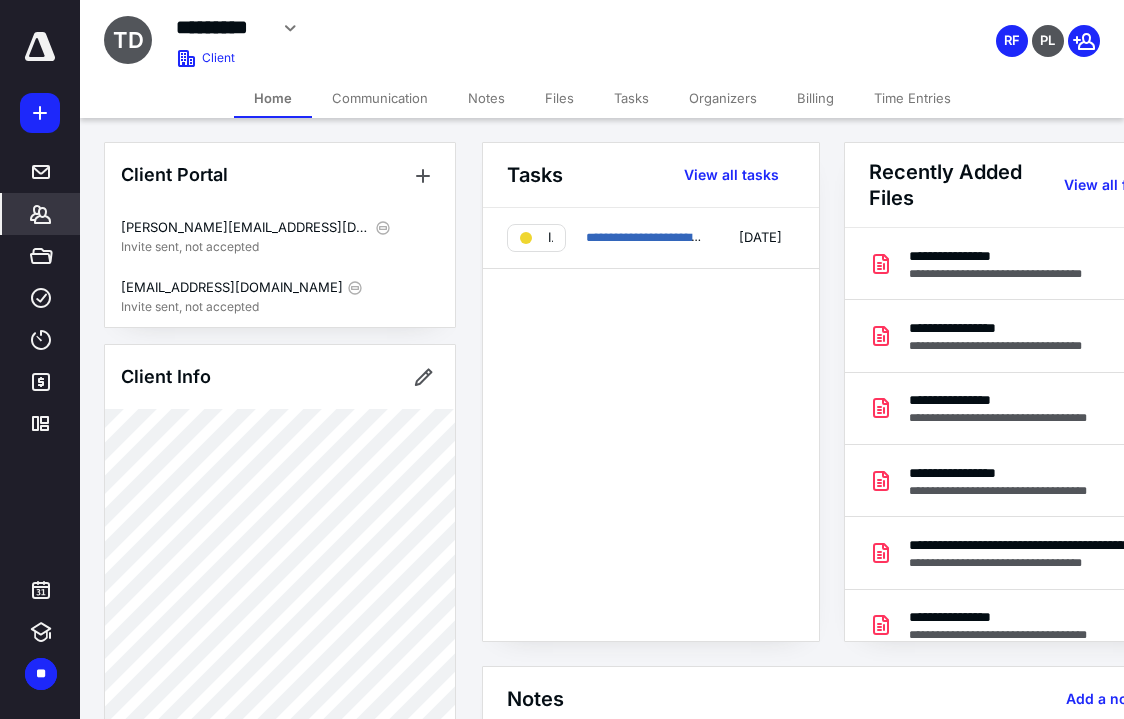 click on "Time Entries" at bounding box center (912, 98) 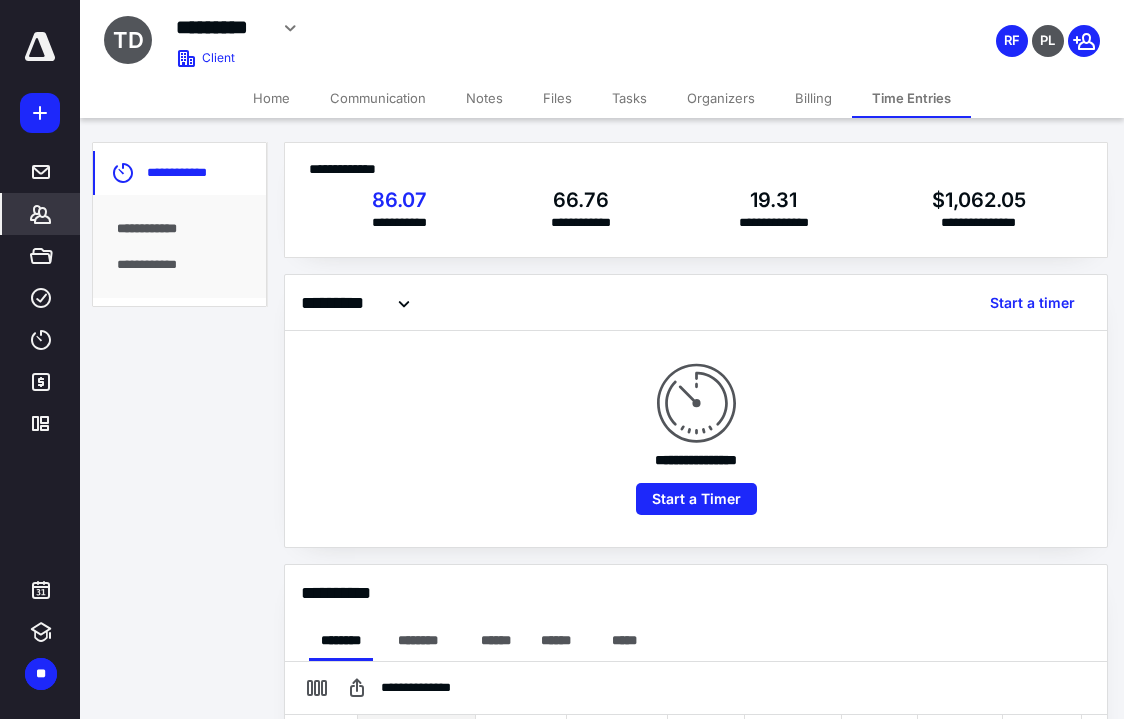 scroll, scrollTop: 0, scrollLeft: 0, axis: both 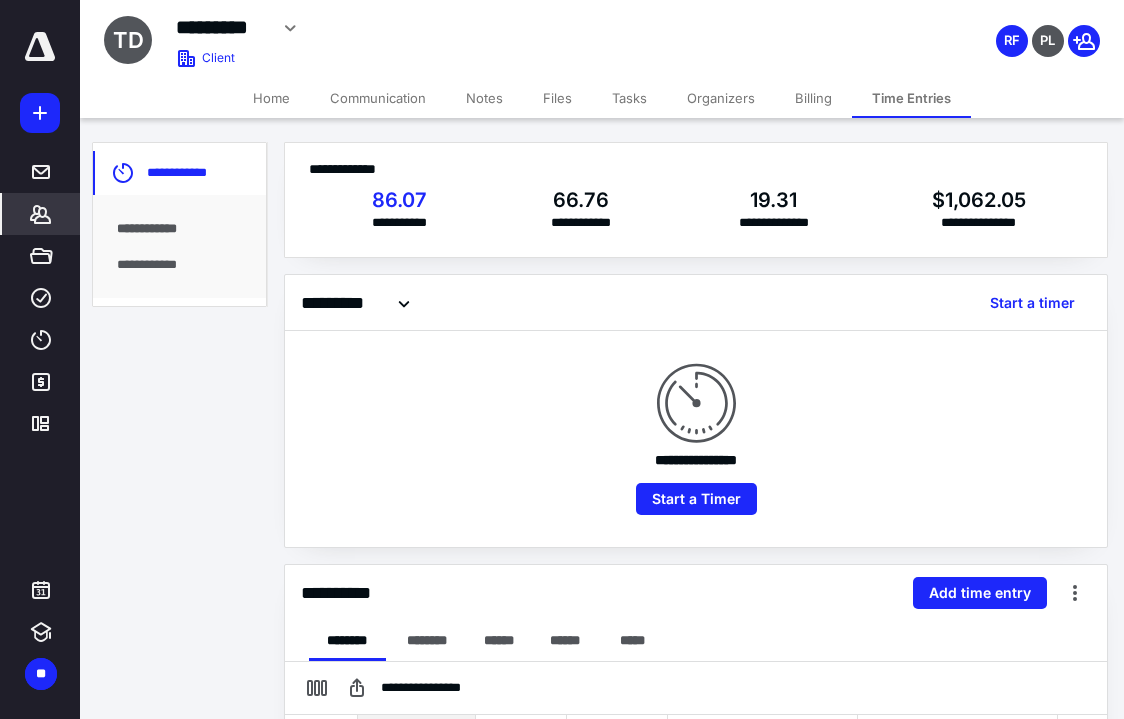 click on "**********" at bounding box center [179, 265] 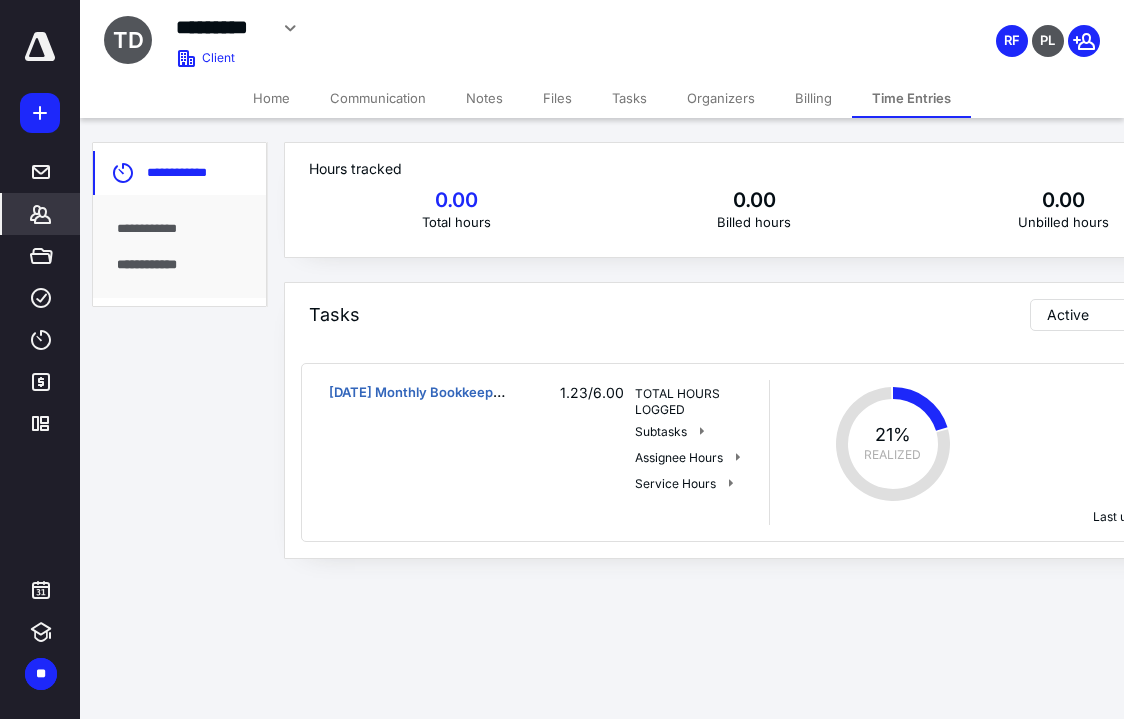click on "**********" at bounding box center (179, 229) 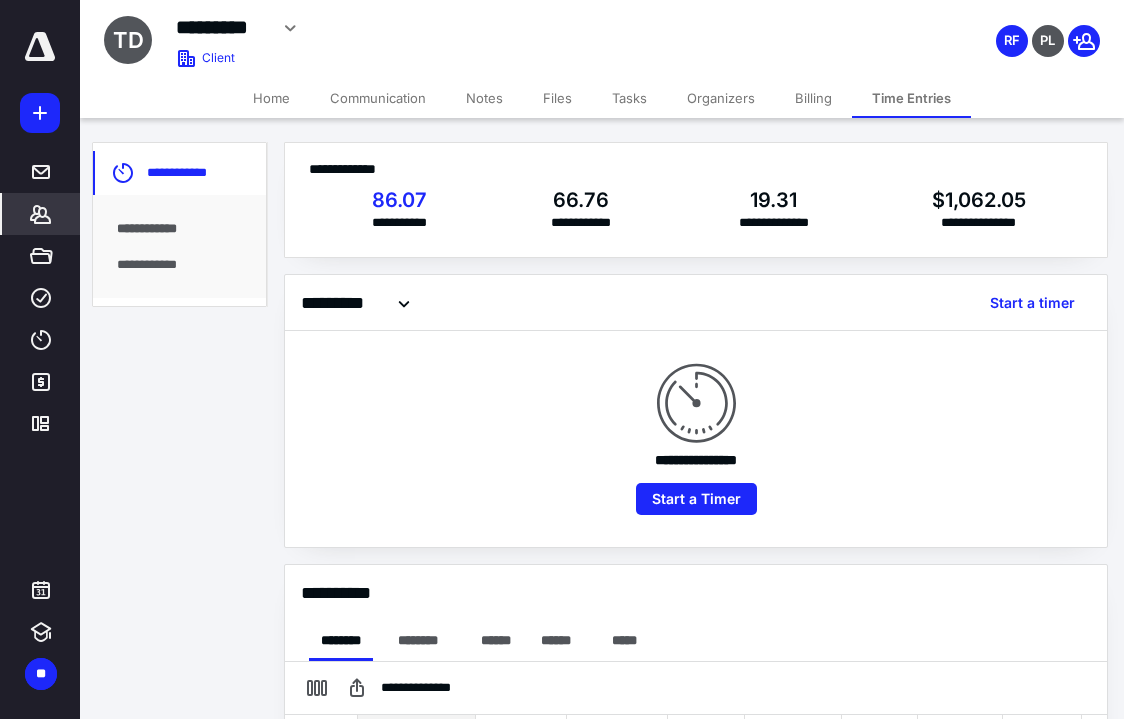 scroll, scrollTop: 0, scrollLeft: 0, axis: both 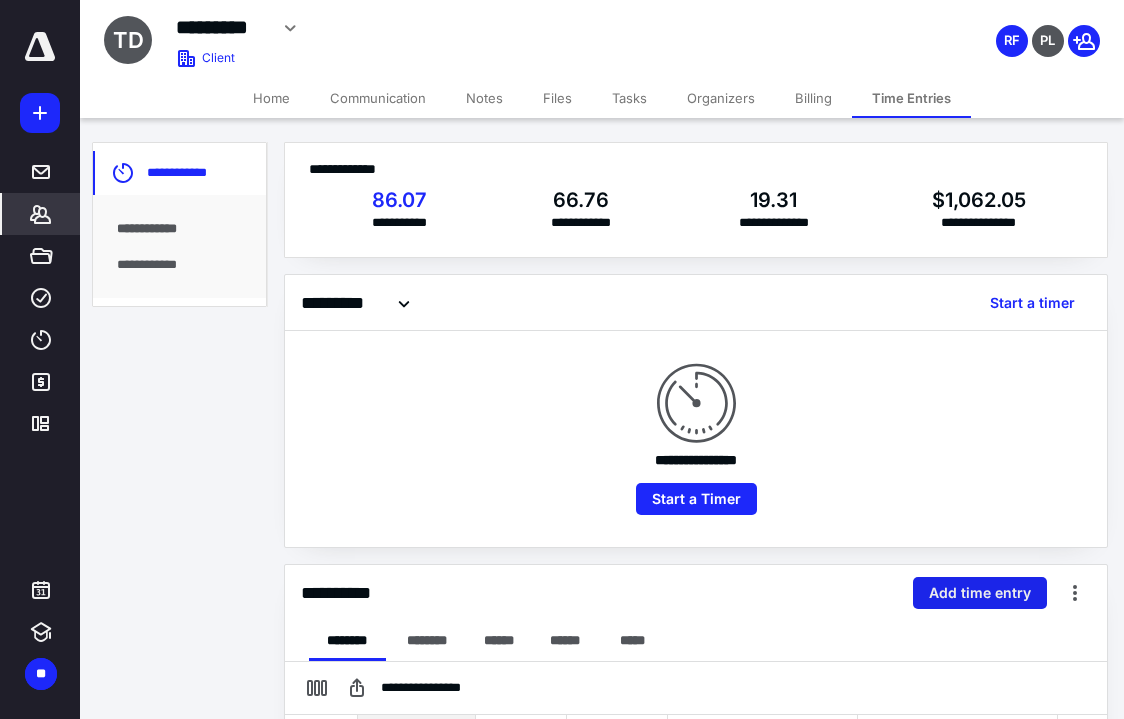click on "Add time entry" at bounding box center [980, 593] 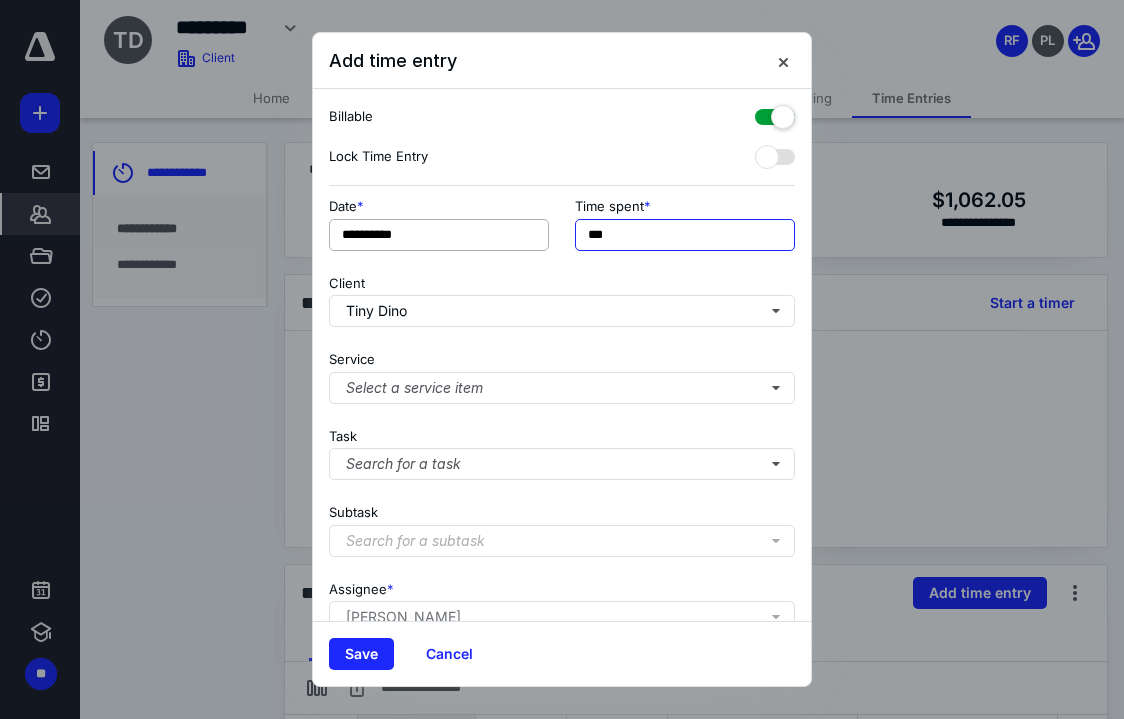 drag, startPoint x: 602, startPoint y: 235, endPoint x: 492, endPoint y: 226, distance: 110.36757 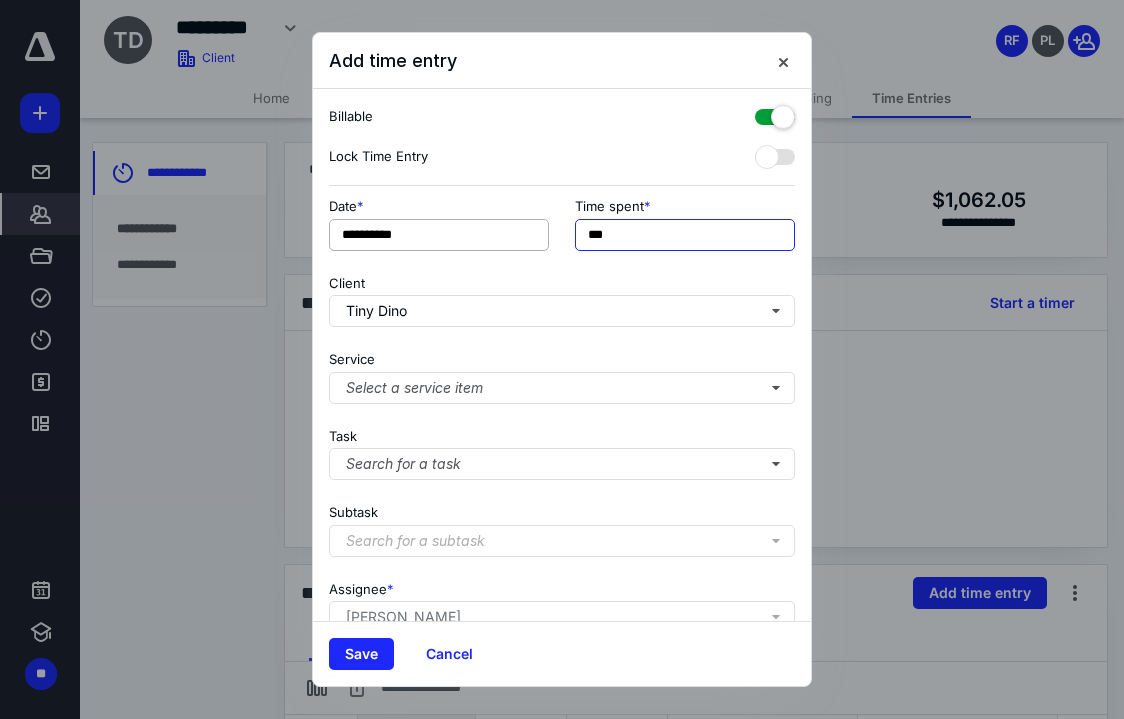 scroll, scrollTop: 1, scrollLeft: 0, axis: vertical 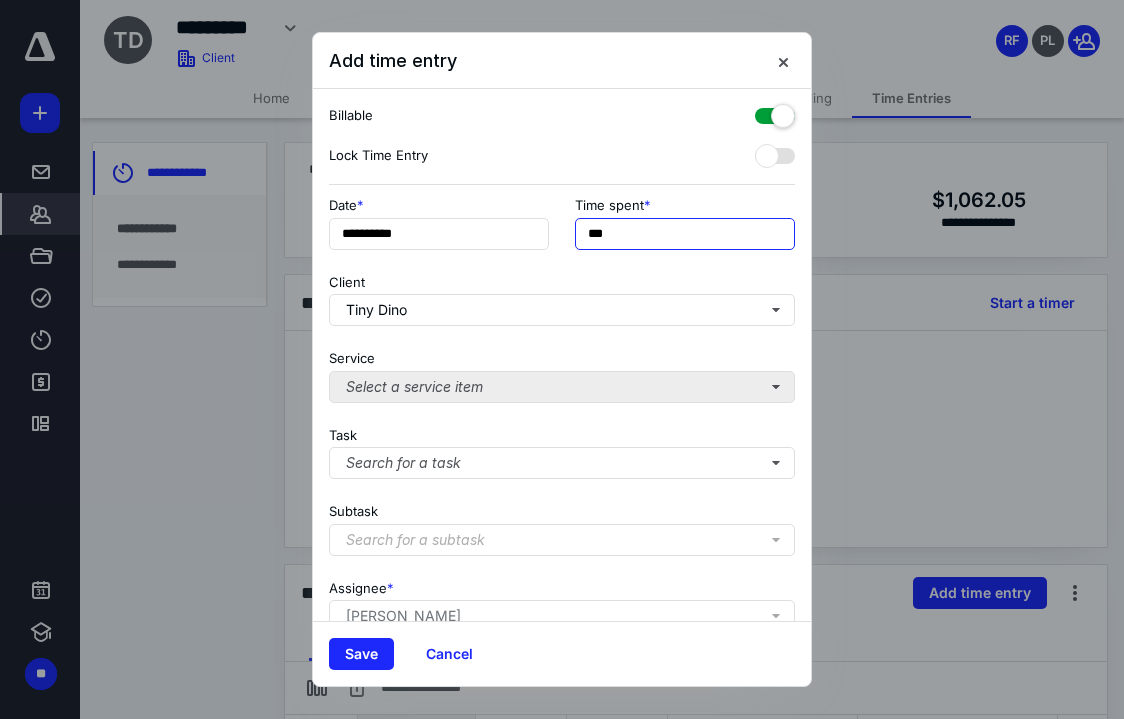type on "***" 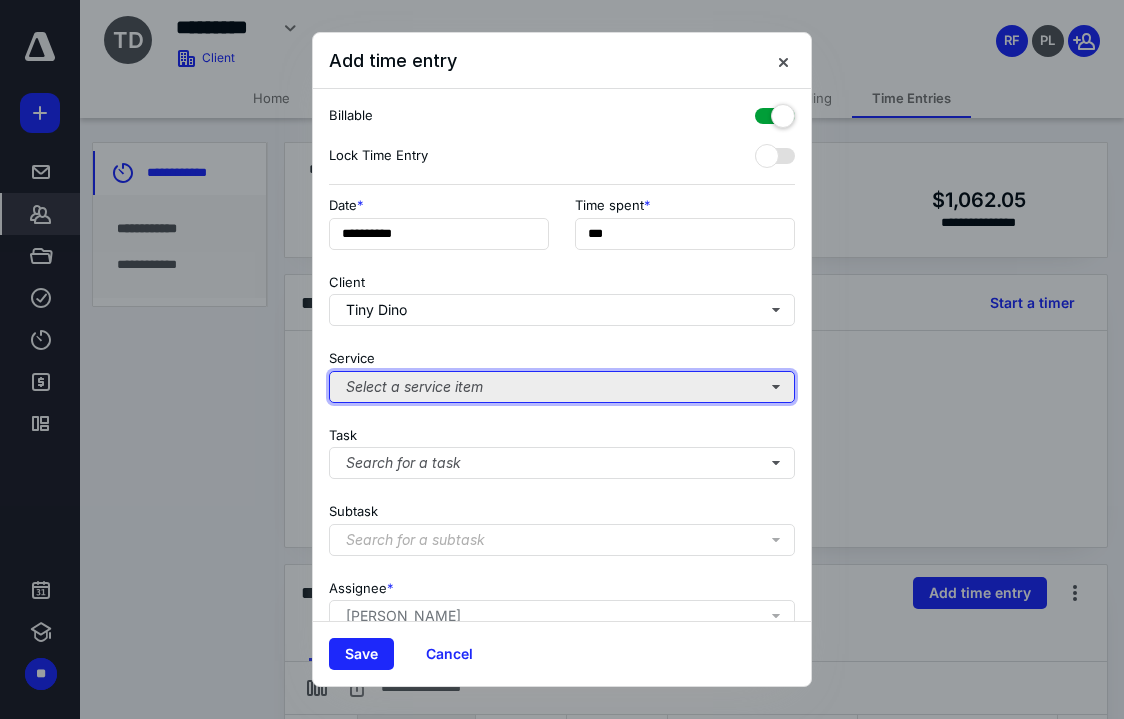 drag, startPoint x: 490, startPoint y: 386, endPoint x: 469, endPoint y: 376, distance: 23.259407 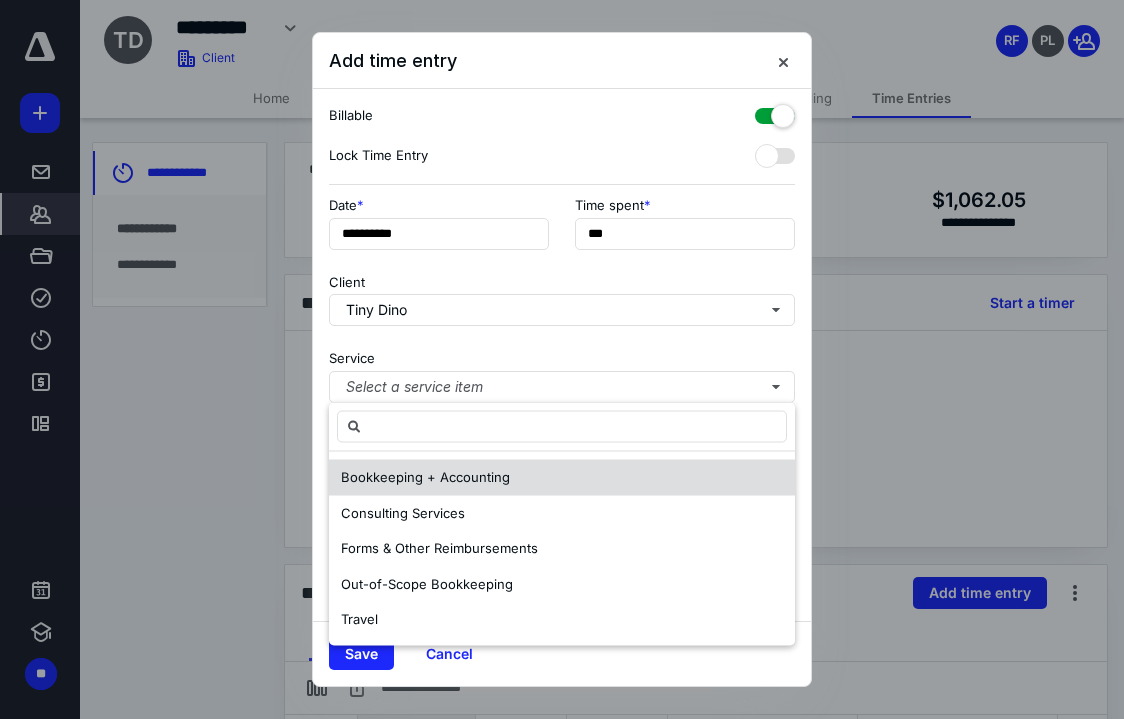 click on "Bookkeeping + Accounting" at bounding box center [425, 477] 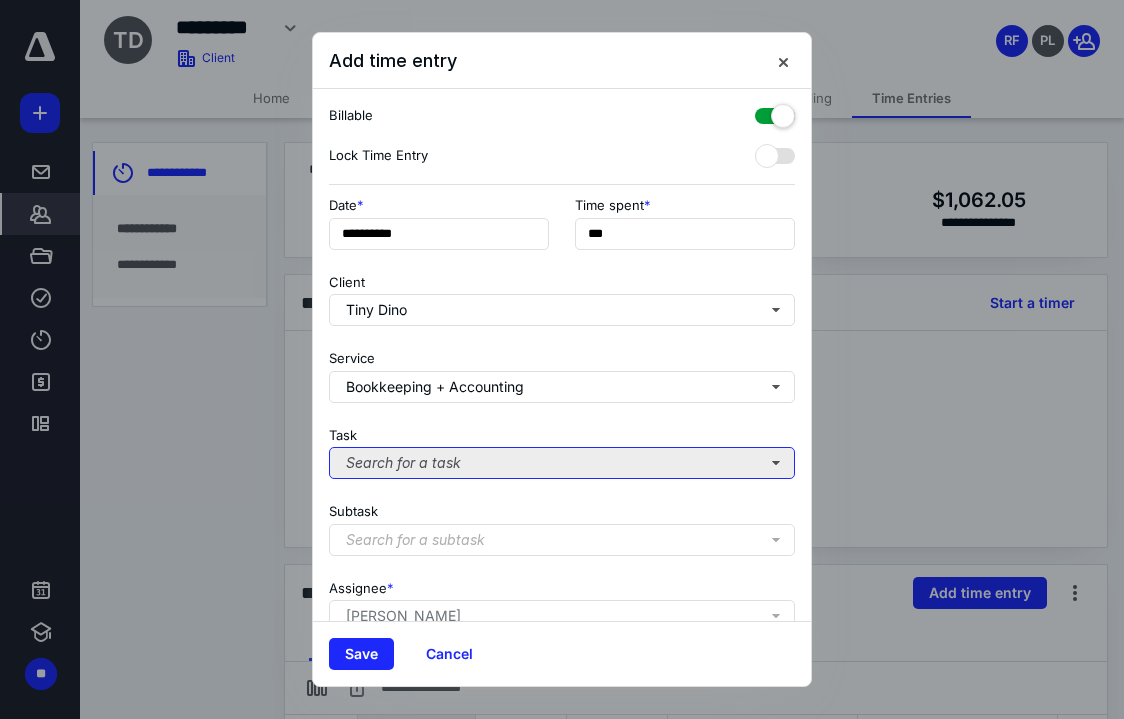 click on "Search for a task" at bounding box center (562, 463) 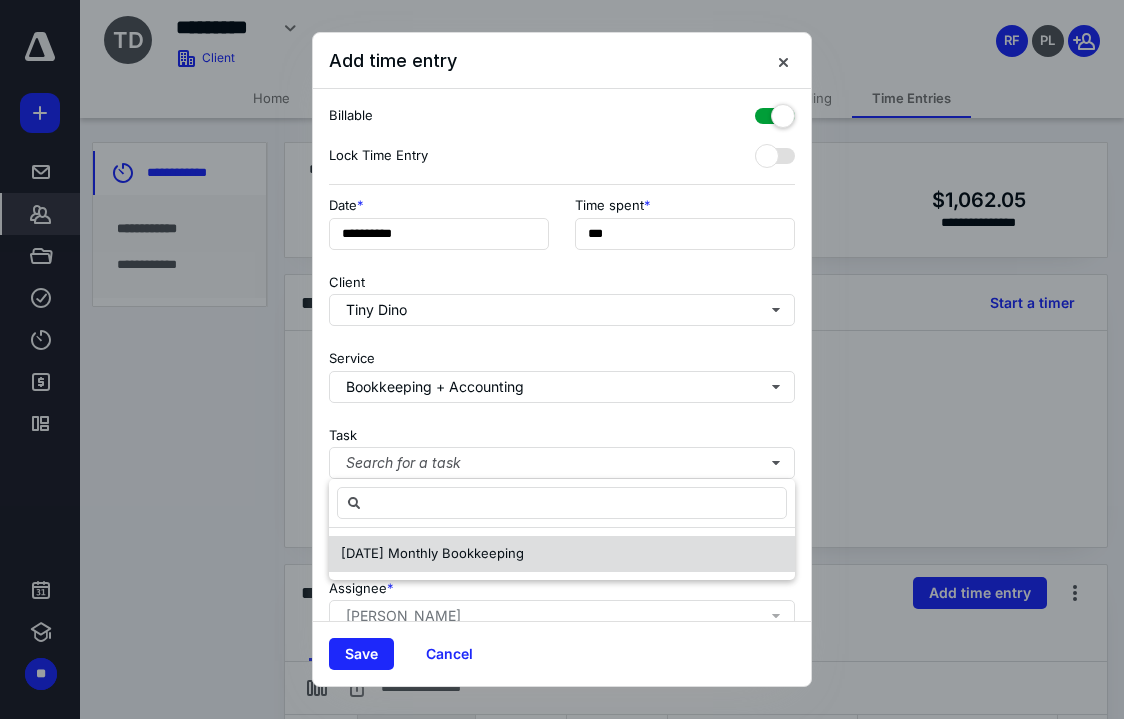click on "[DATE] Monthly Bookkeeping" at bounding box center [432, 553] 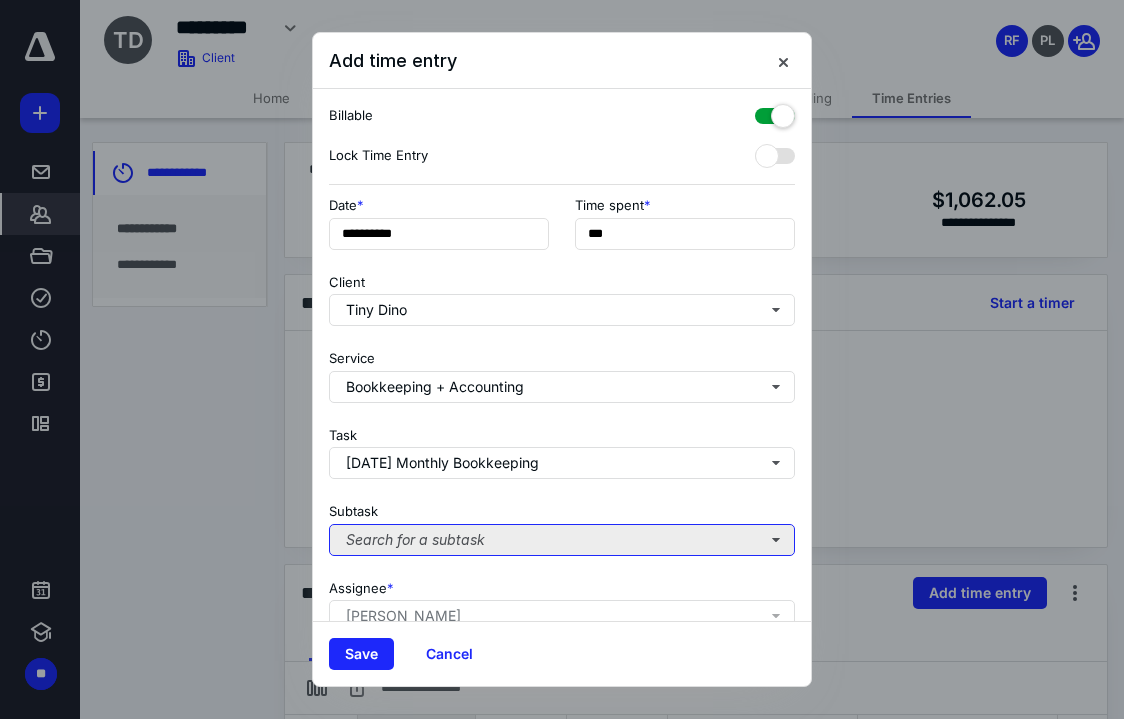 click on "Search for a subtask" at bounding box center (562, 540) 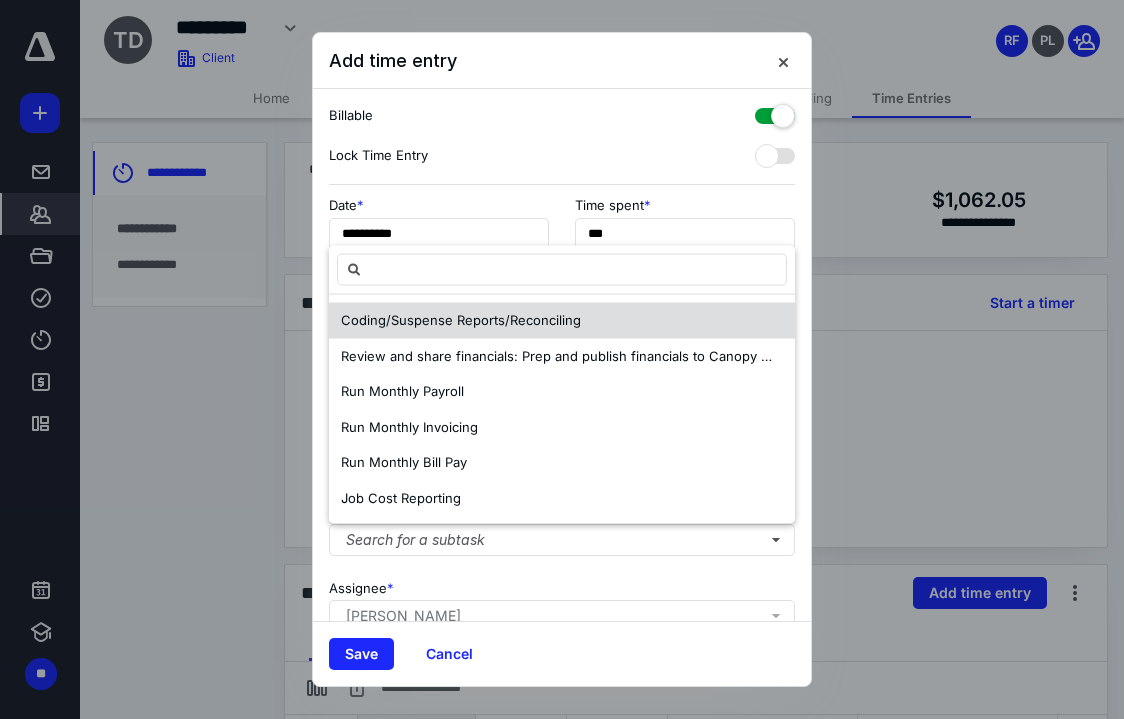 click on "Coding/Suspense Reports/Reconciling" at bounding box center (461, 320) 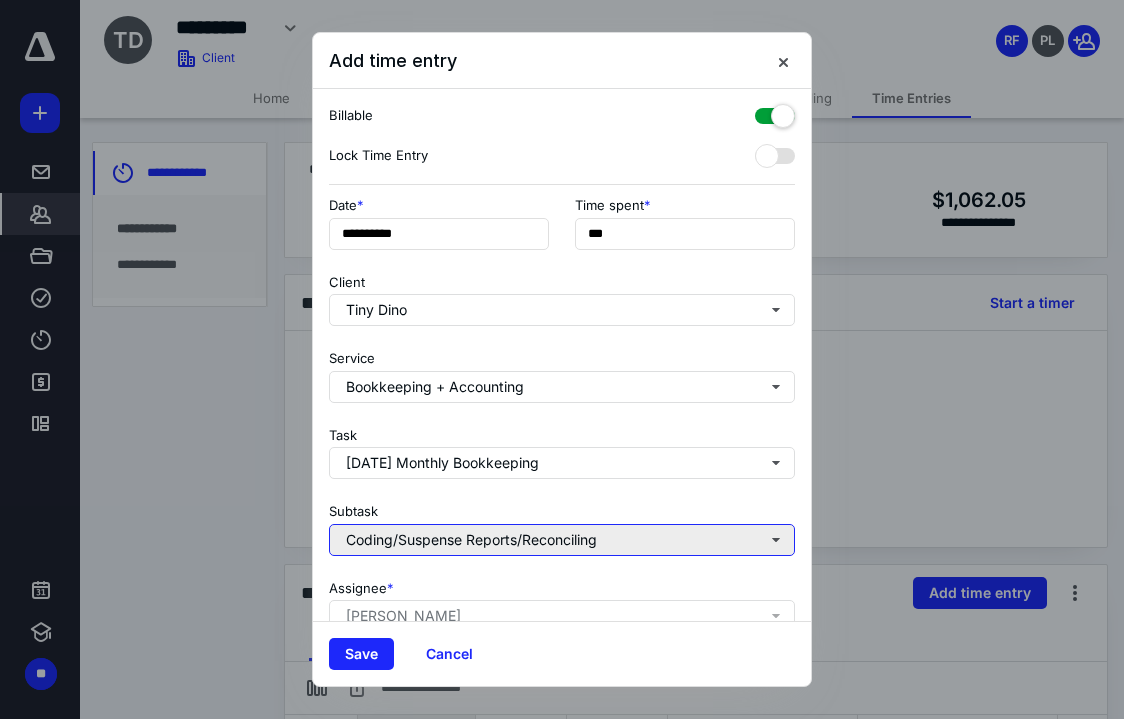 scroll, scrollTop: 167, scrollLeft: 0, axis: vertical 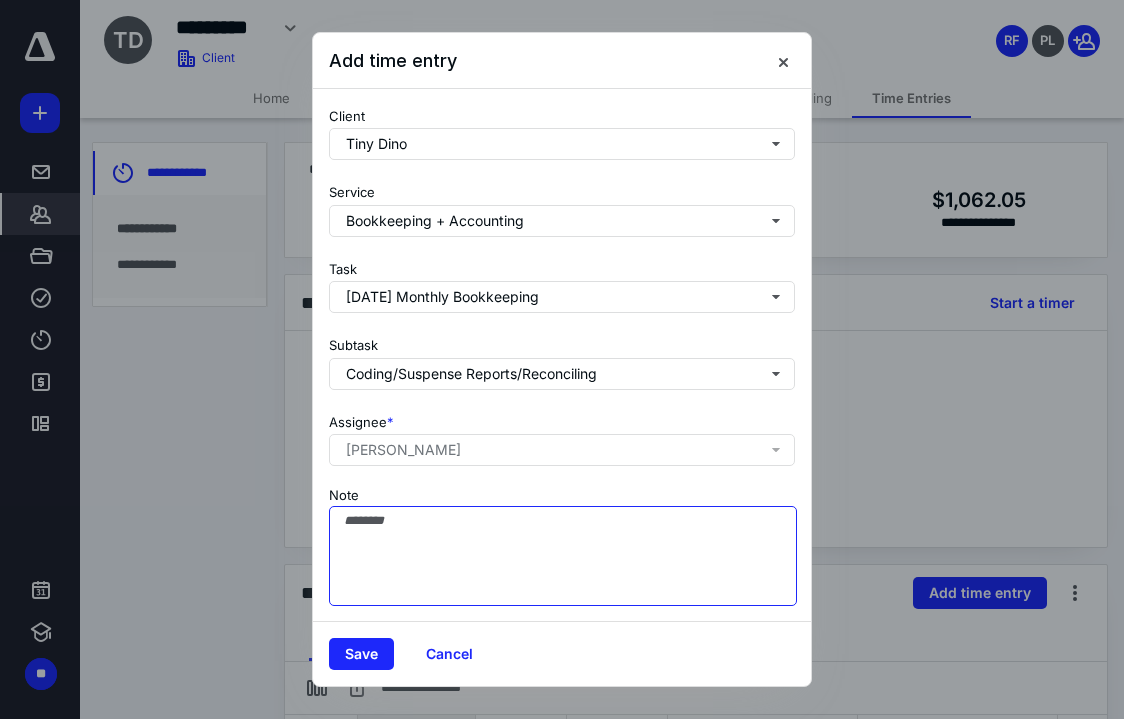 click on "Note" at bounding box center (563, 556) 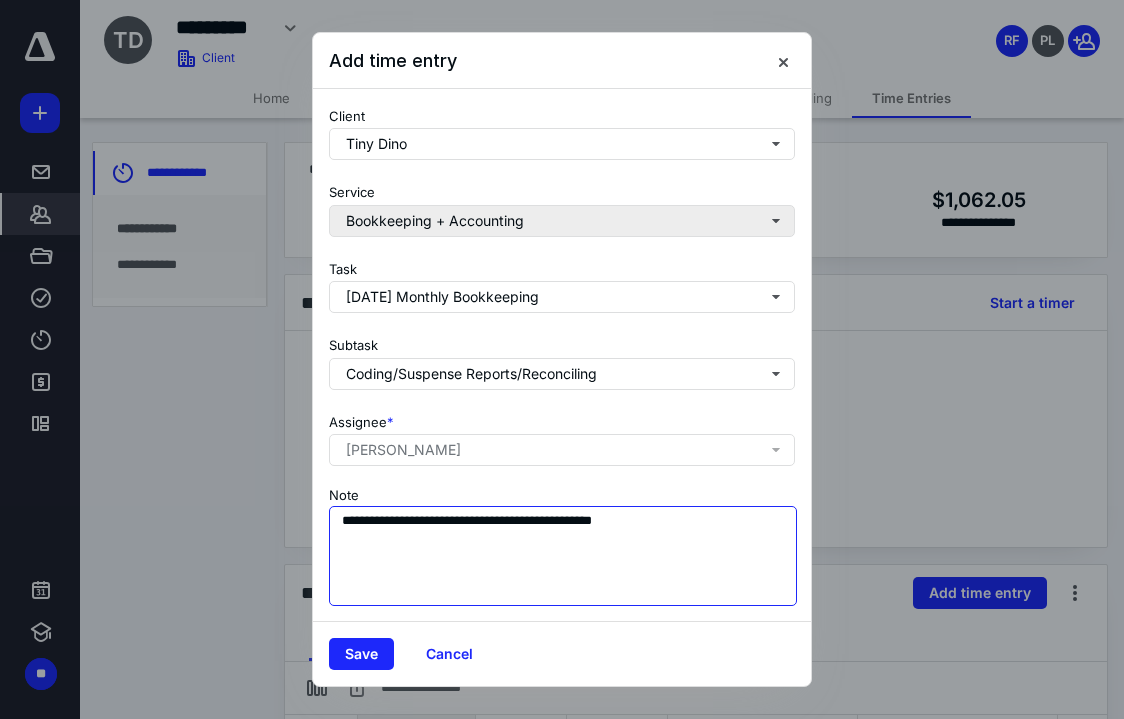 scroll, scrollTop: 0, scrollLeft: 0, axis: both 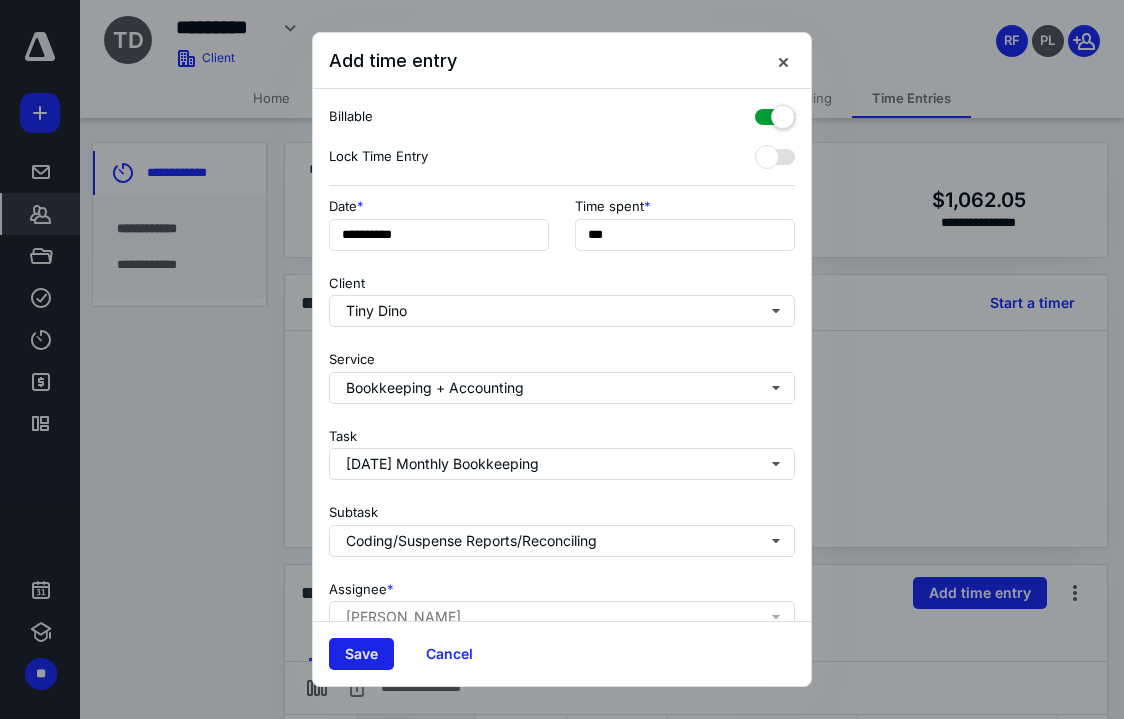 type on "**********" 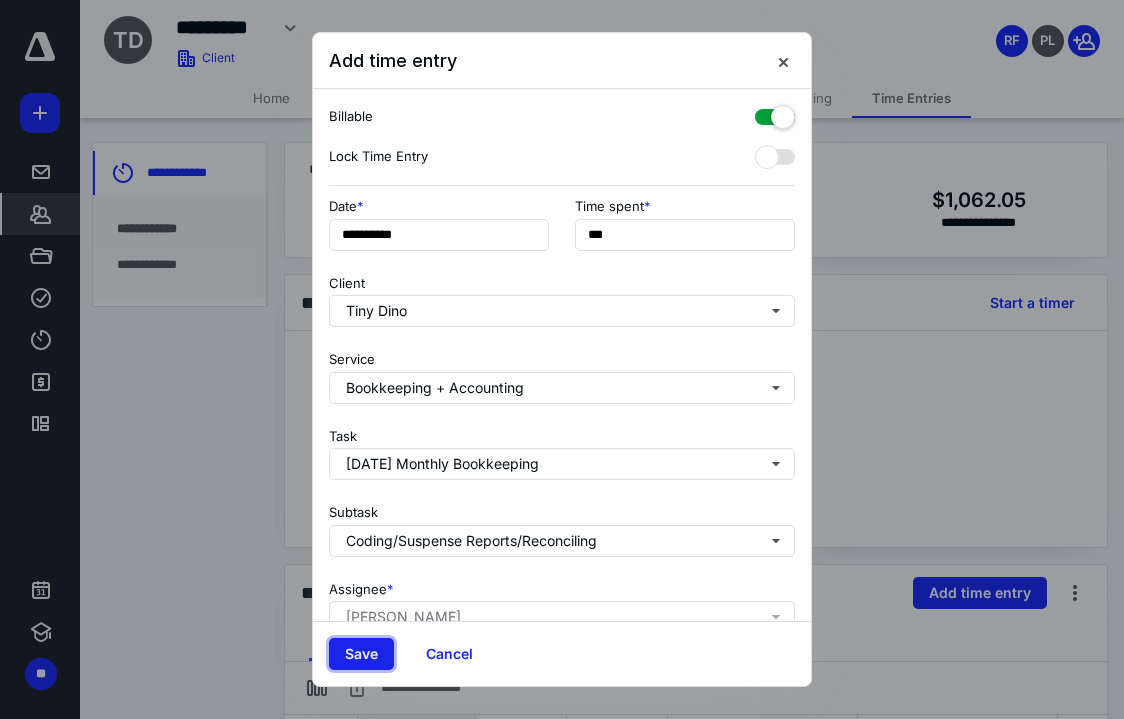 click on "Save" at bounding box center [361, 654] 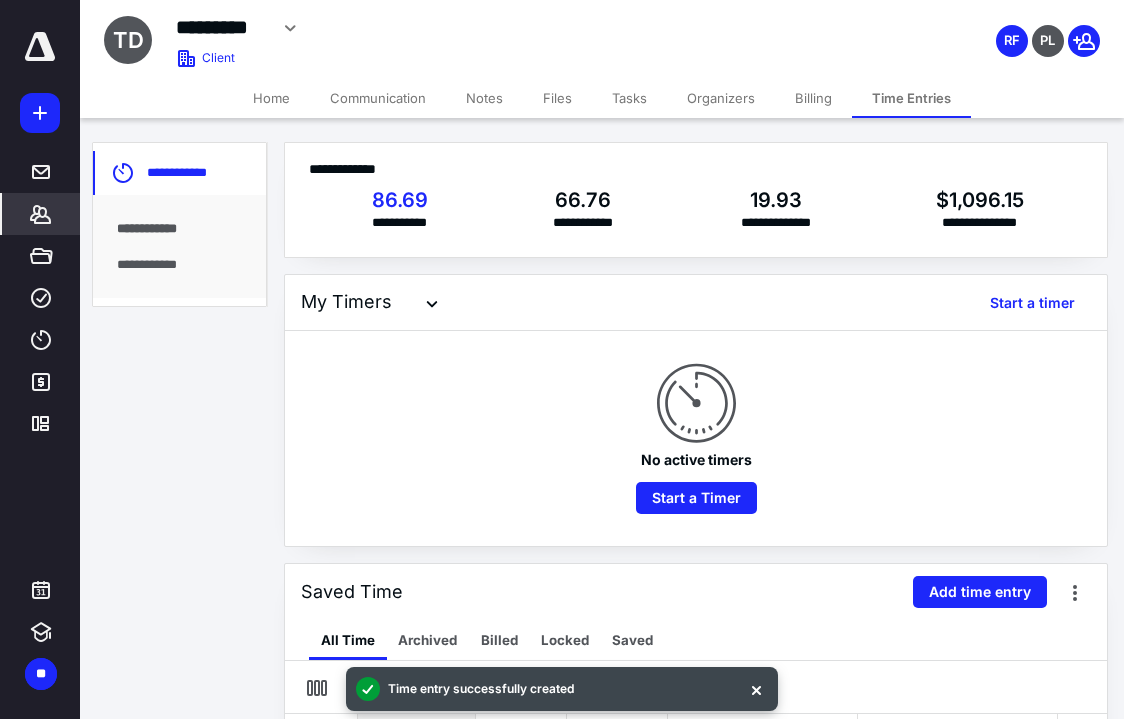 click 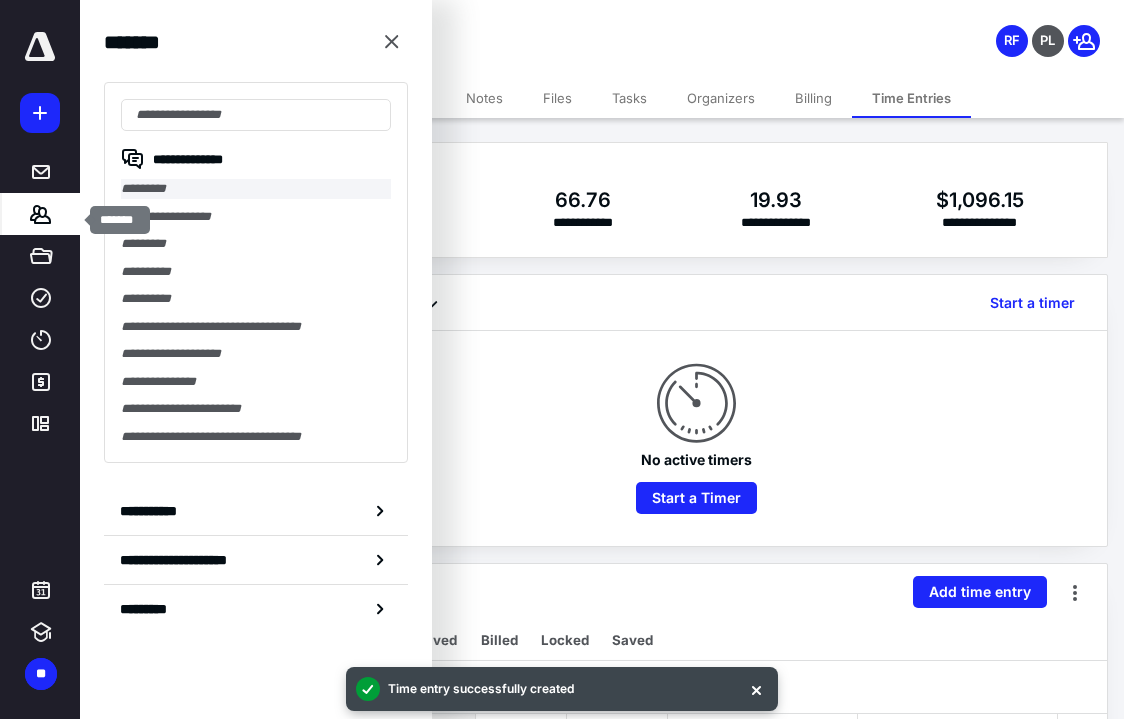 scroll, scrollTop: 11, scrollLeft: 0, axis: vertical 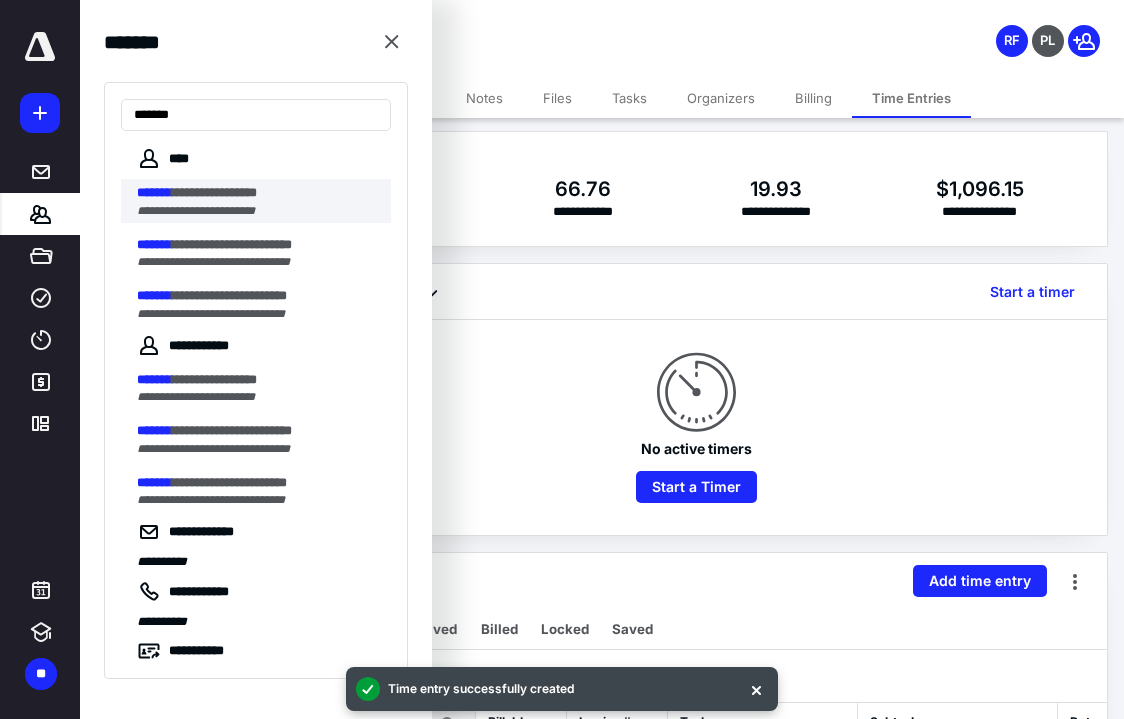 type on "*******" 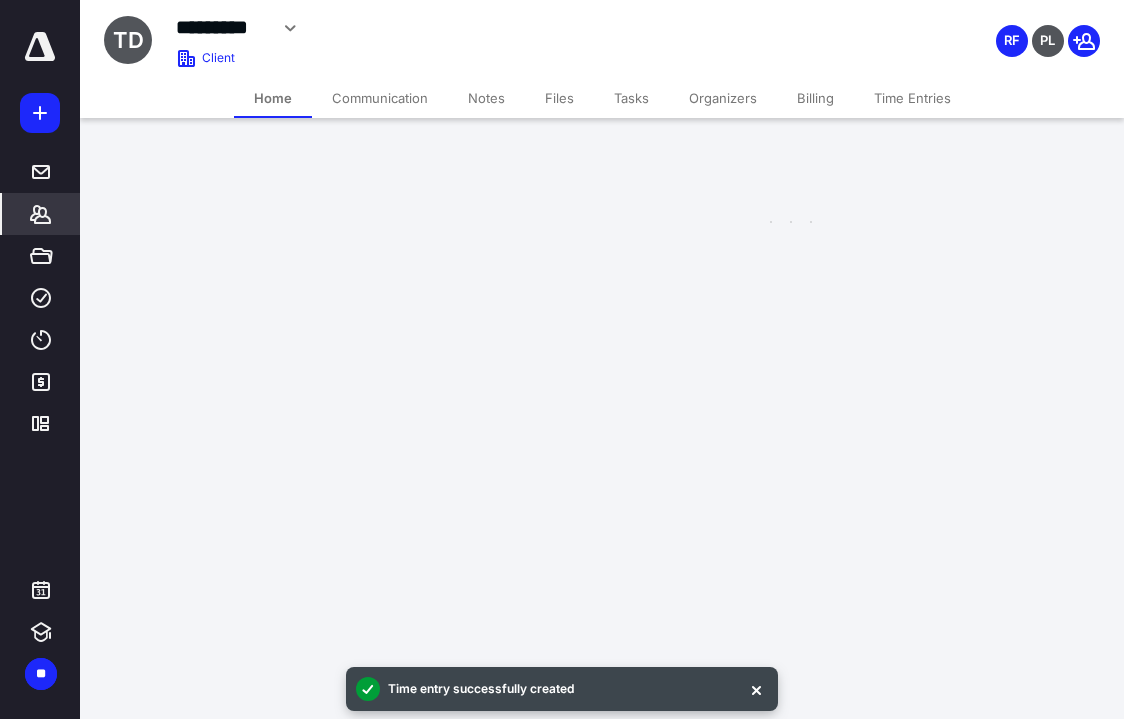 scroll, scrollTop: 0, scrollLeft: 0, axis: both 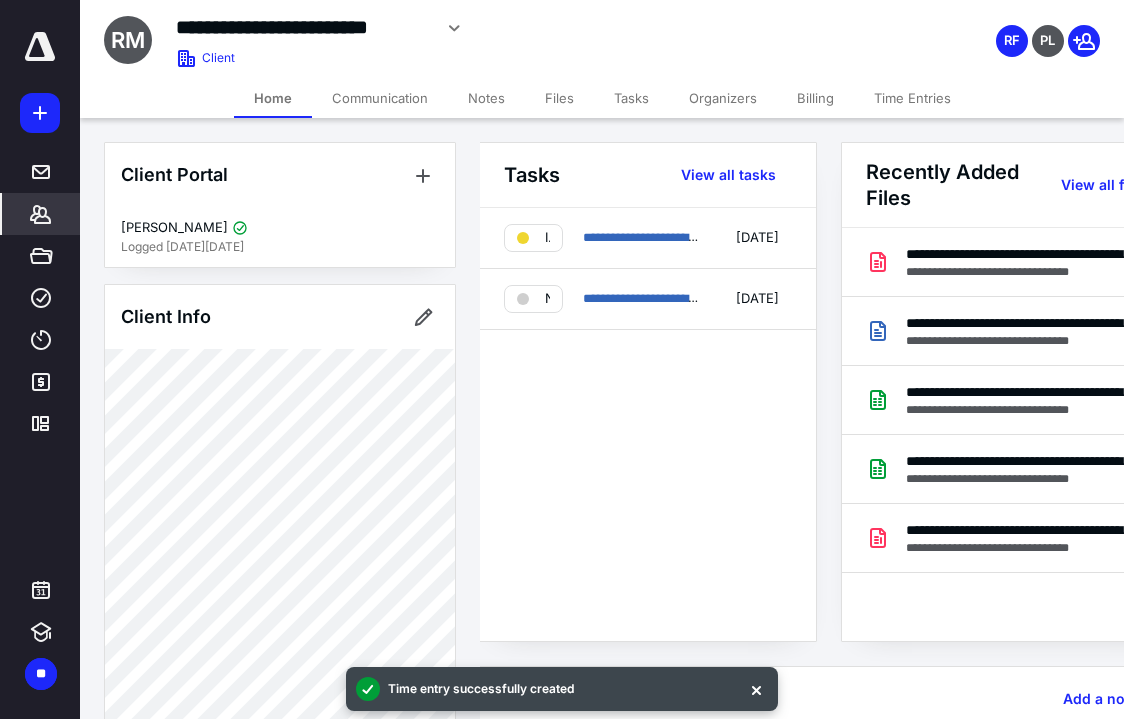 click on "Time Entries" at bounding box center (912, 98) 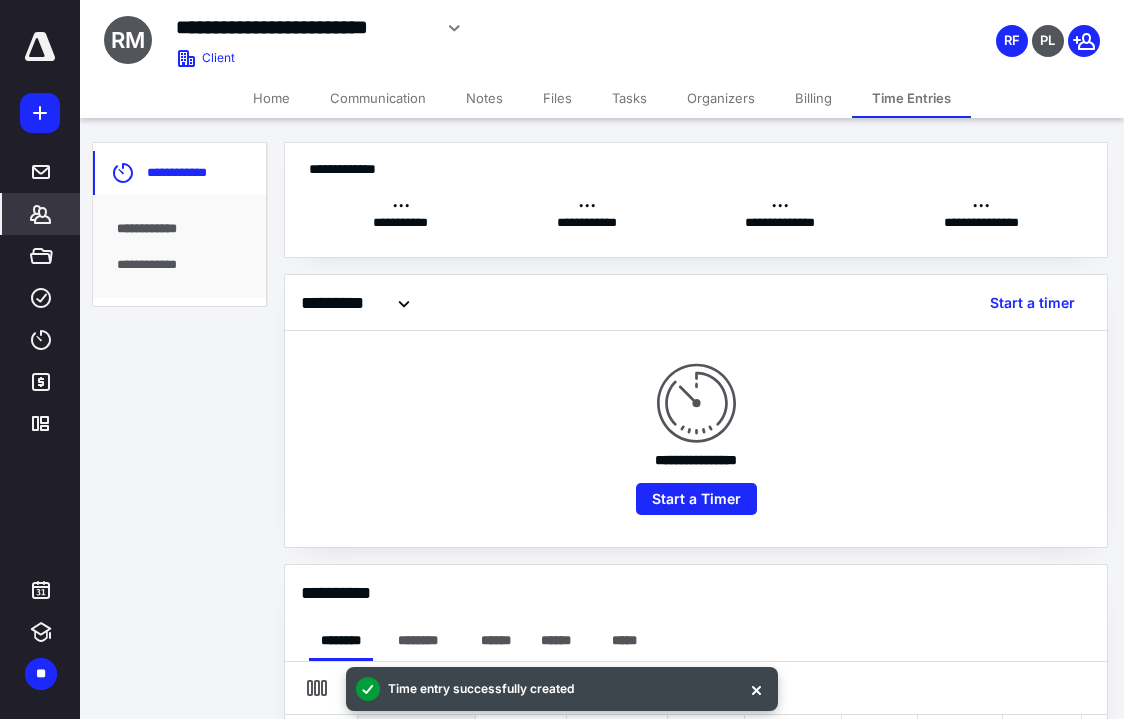 scroll, scrollTop: 3, scrollLeft: 0, axis: vertical 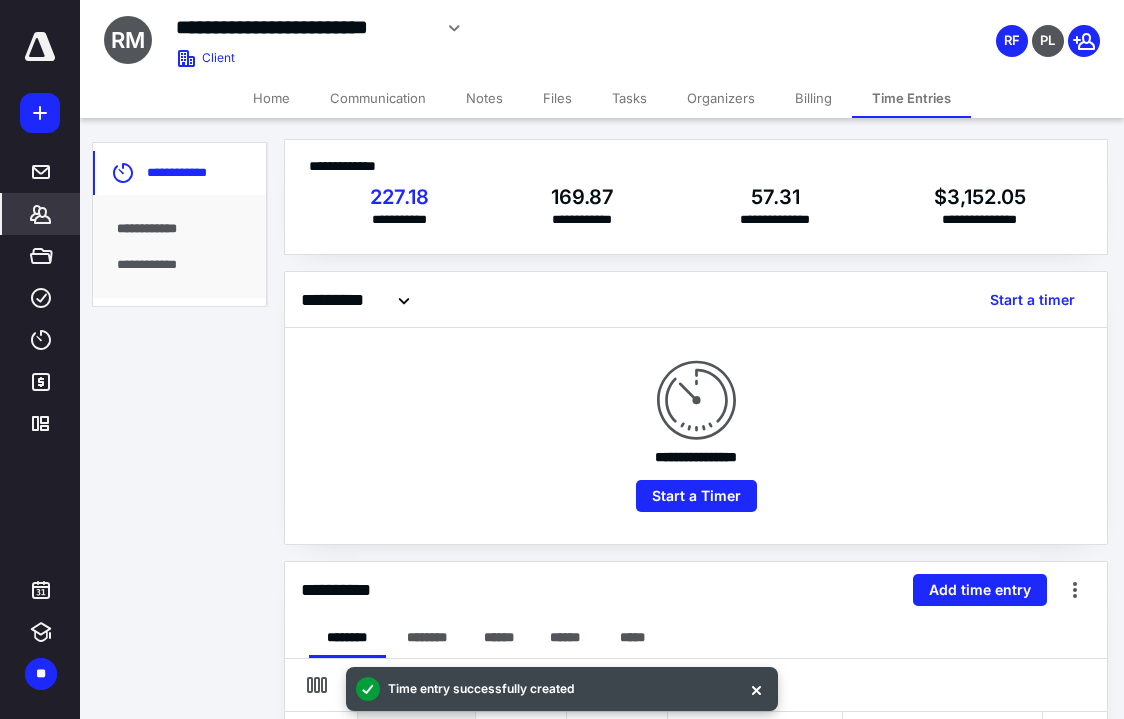 click on "**********" at bounding box center [179, 265] 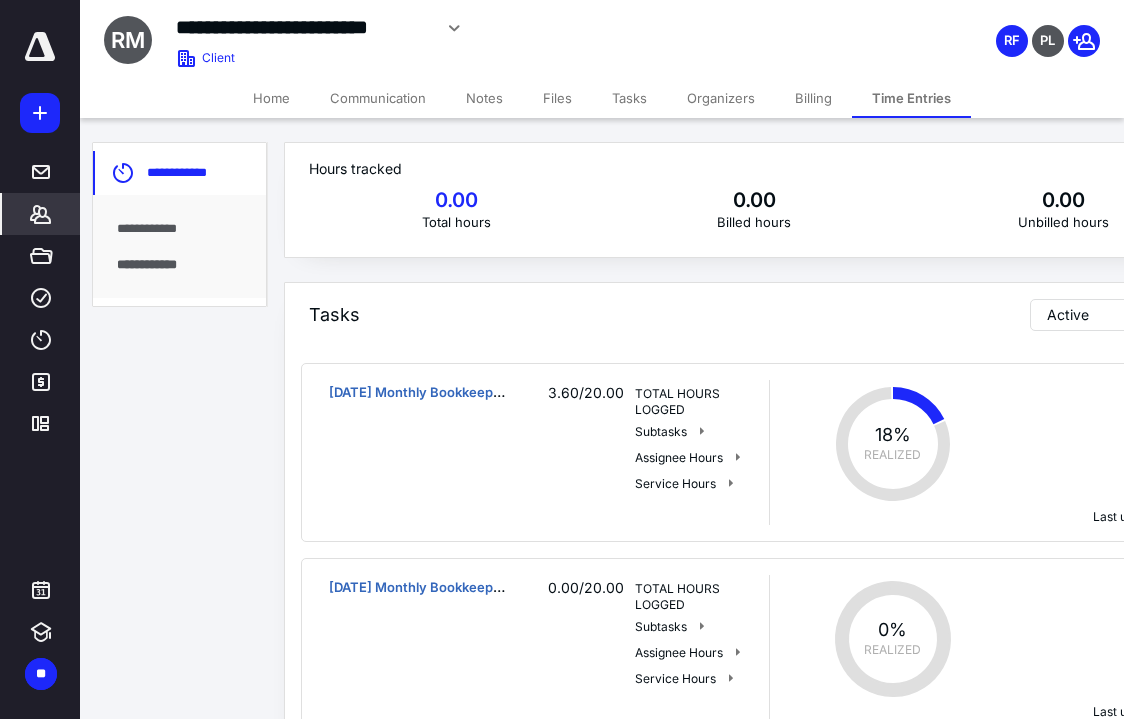 click on "**********" at bounding box center (179, 229) 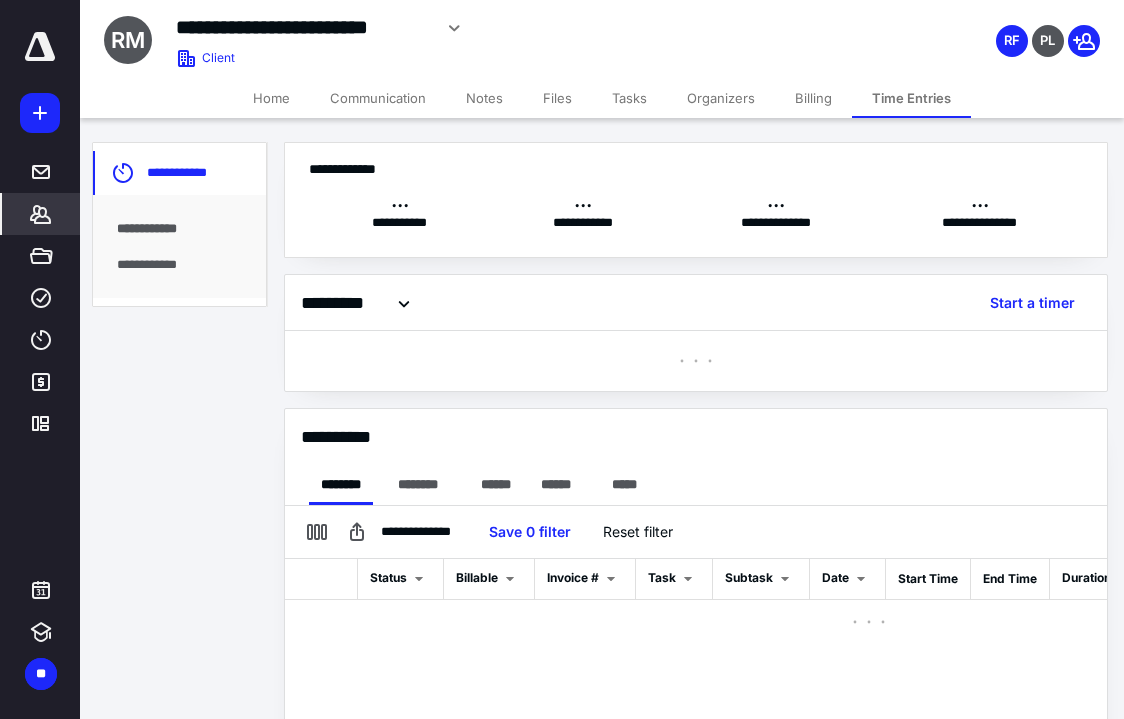 scroll, scrollTop: 0, scrollLeft: 0, axis: both 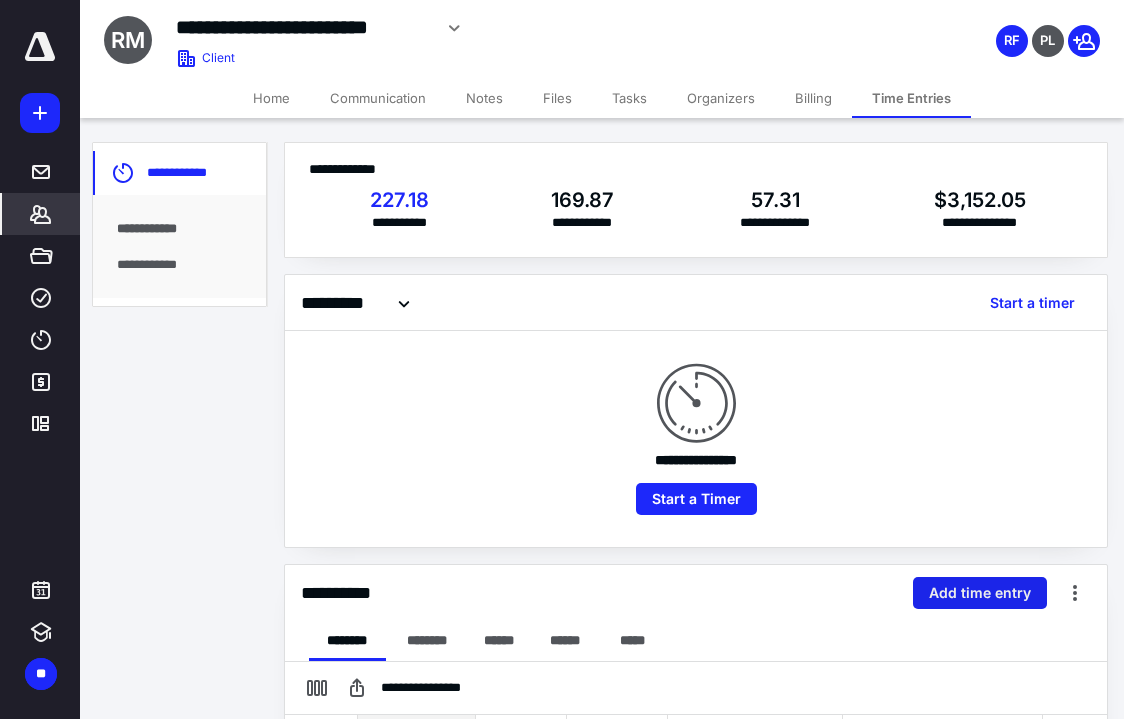 click on "Add time entry" at bounding box center (980, 593) 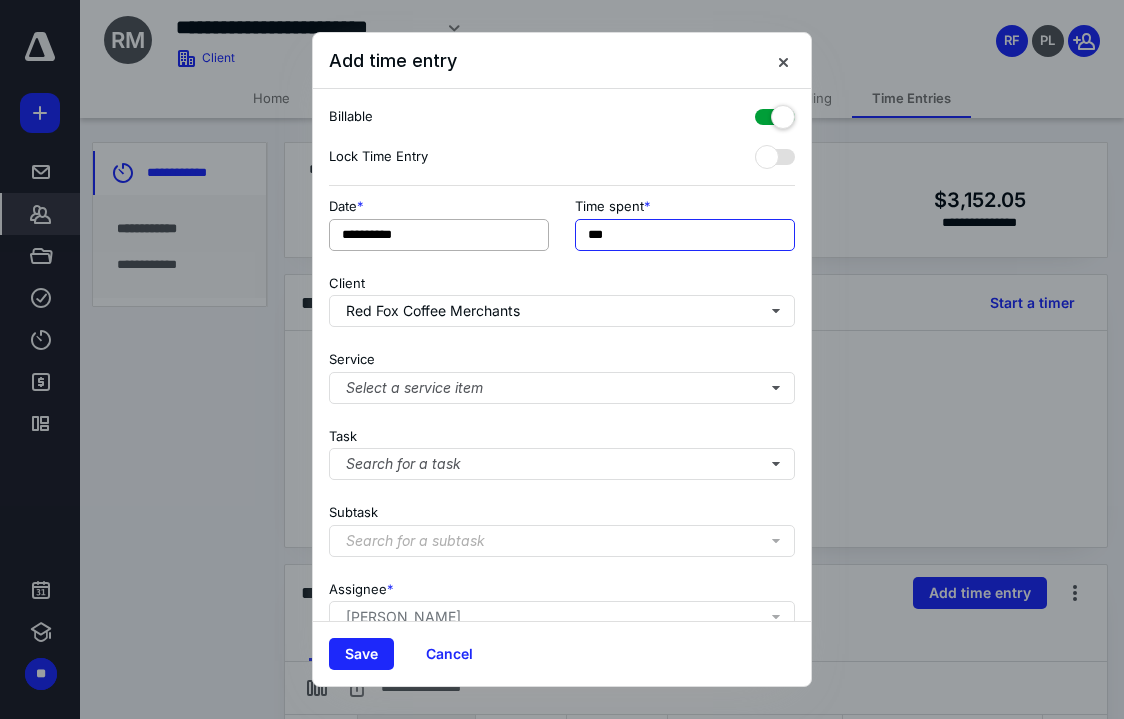 drag, startPoint x: 604, startPoint y: 234, endPoint x: 517, endPoint y: 228, distance: 87.20665 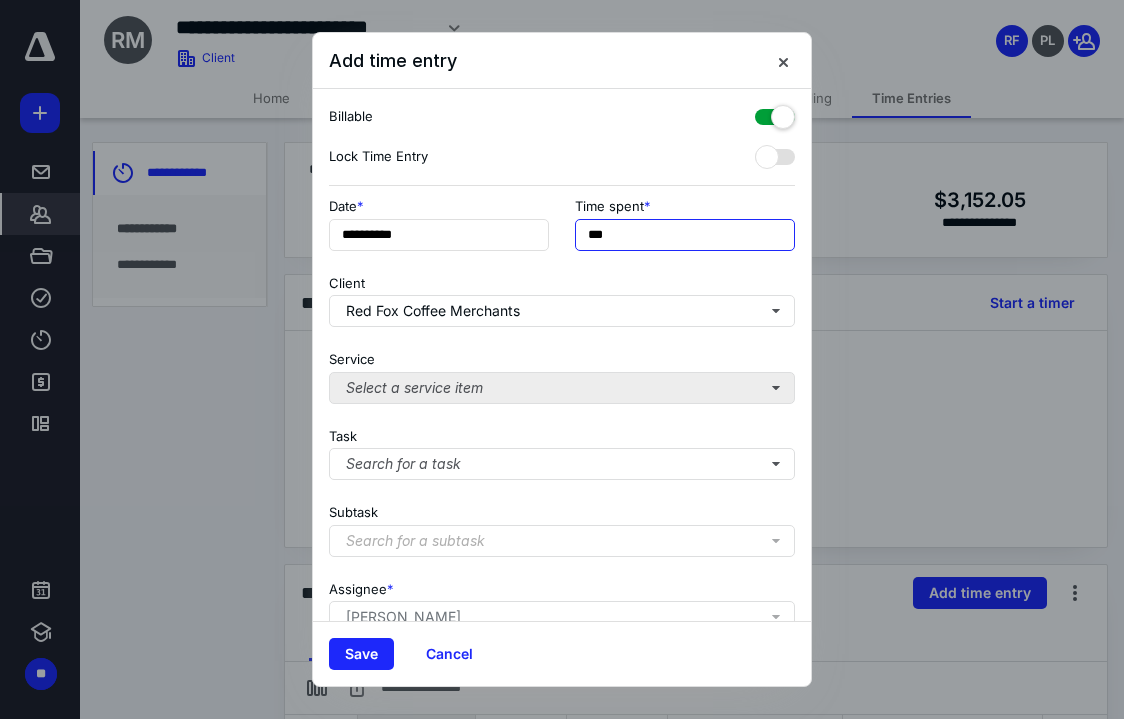 type on "***" 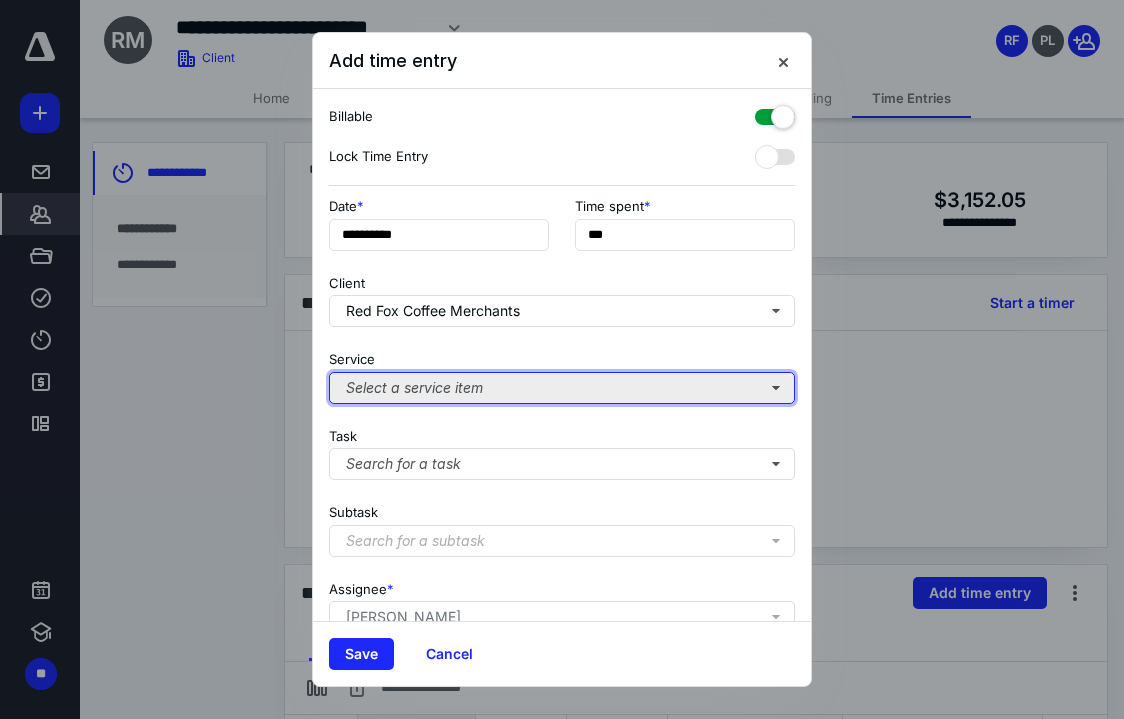 click on "Select a service item" at bounding box center (562, 388) 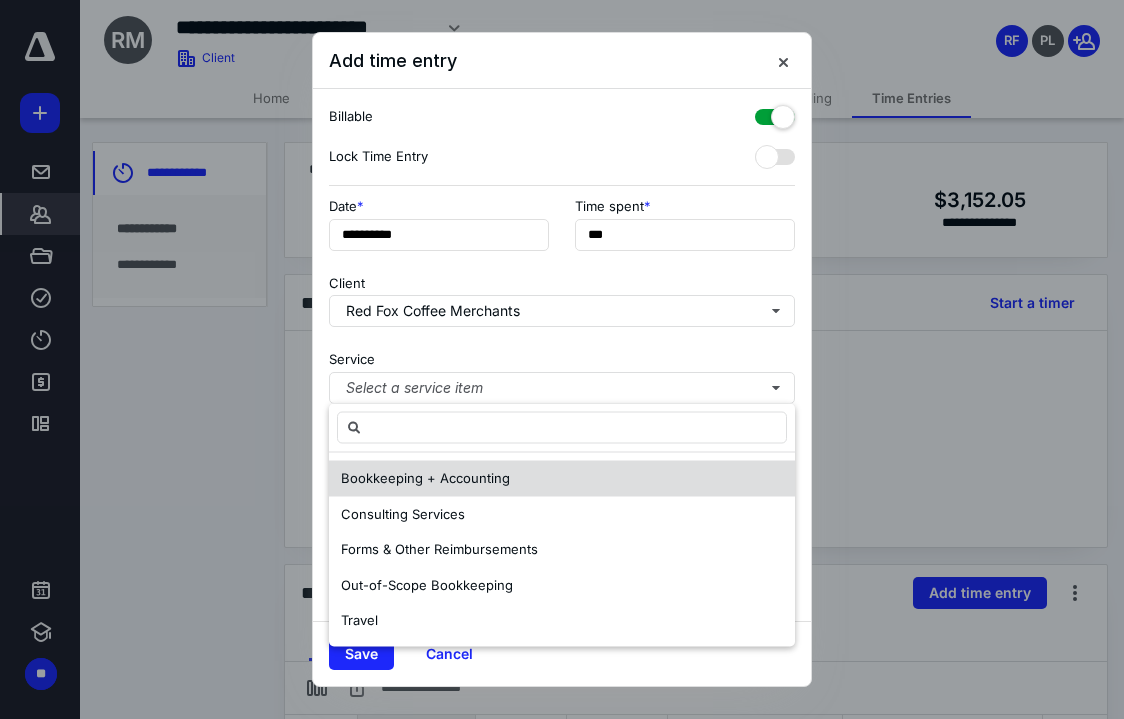 click on "Bookkeeping + Accounting" at bounding box center (425, 479) 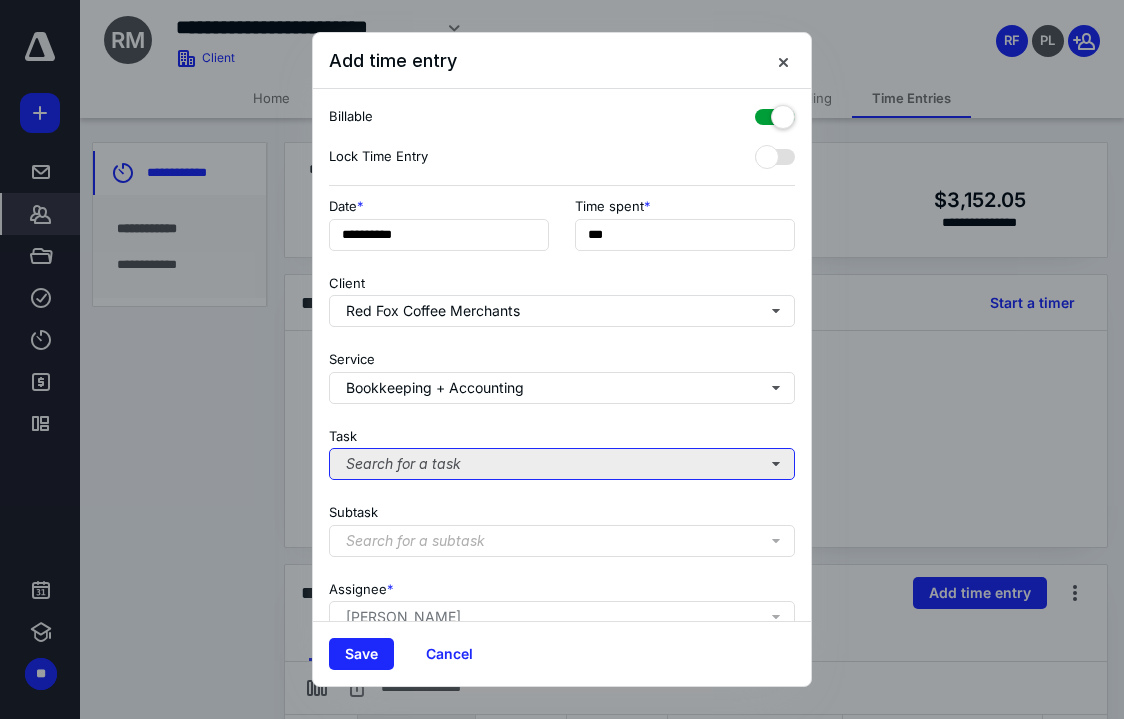 click on "Search for a task" at bounding box center (562, 464) 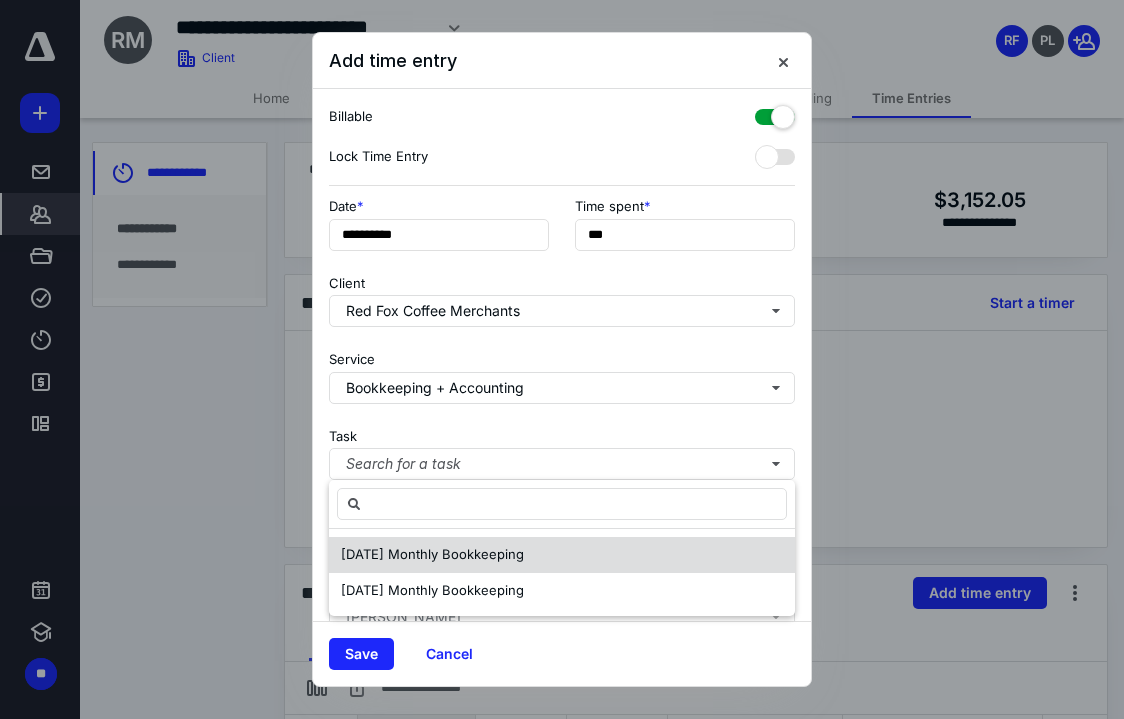 click on "[DATE] Monthly Bookkeeping" at bounding box center (432, 555) 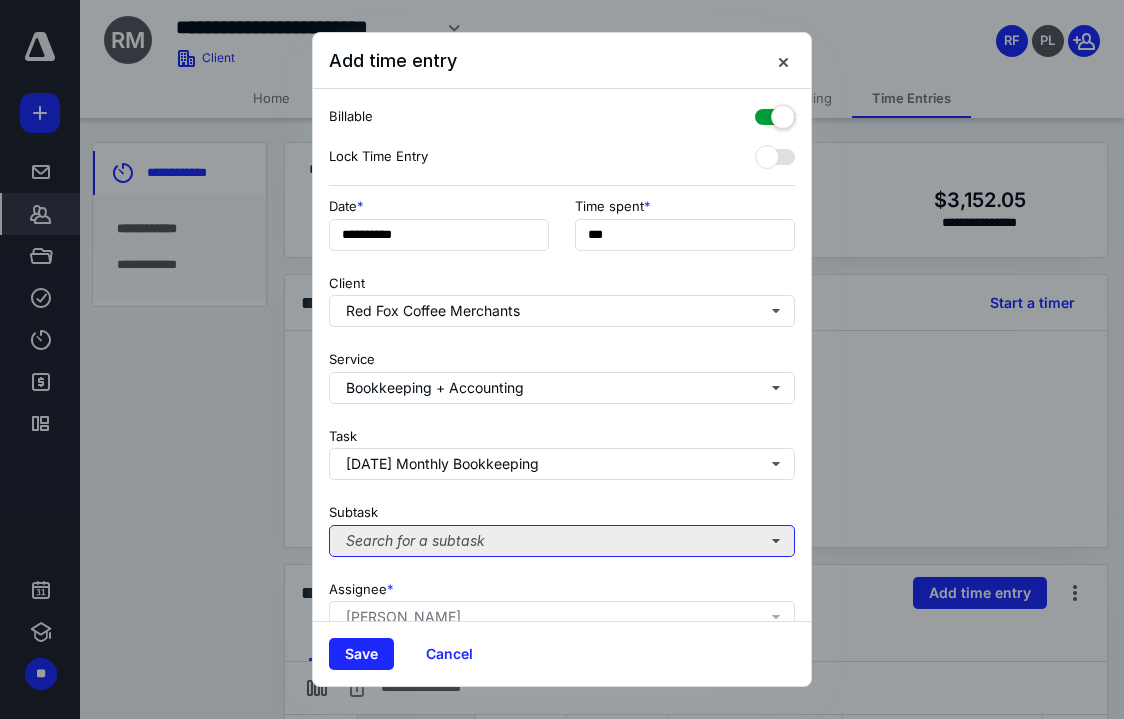 click on "Search for a subtask" at bounding box center [562, 541] 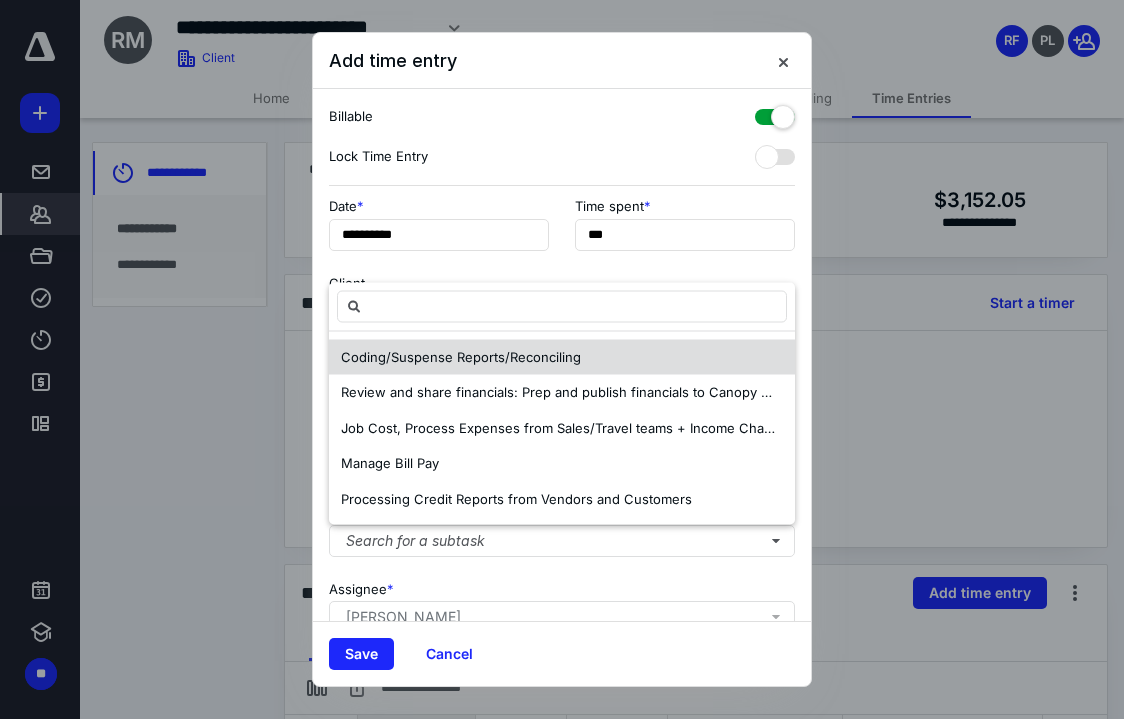 drag, startPoint x: 481, startPoint y: 357, endPoint x: 473, endPoint y: 534, distance: 177.1807 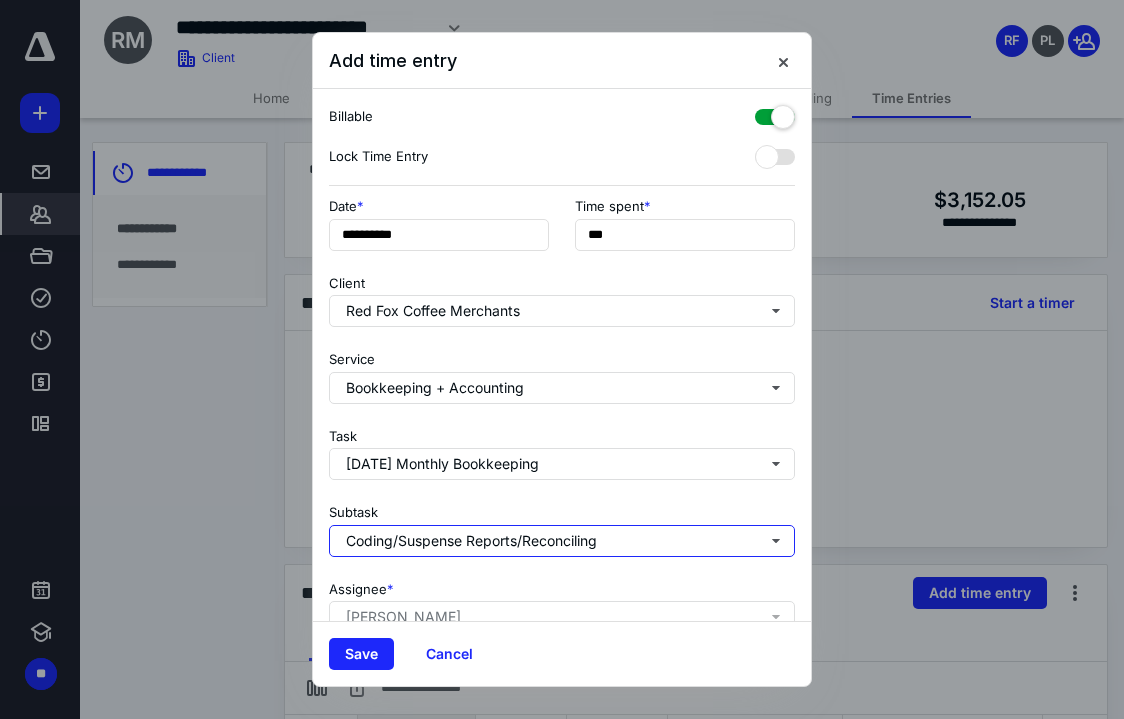 scroll, scrollTop: 167, scrollLeft: 0, axis: vertical 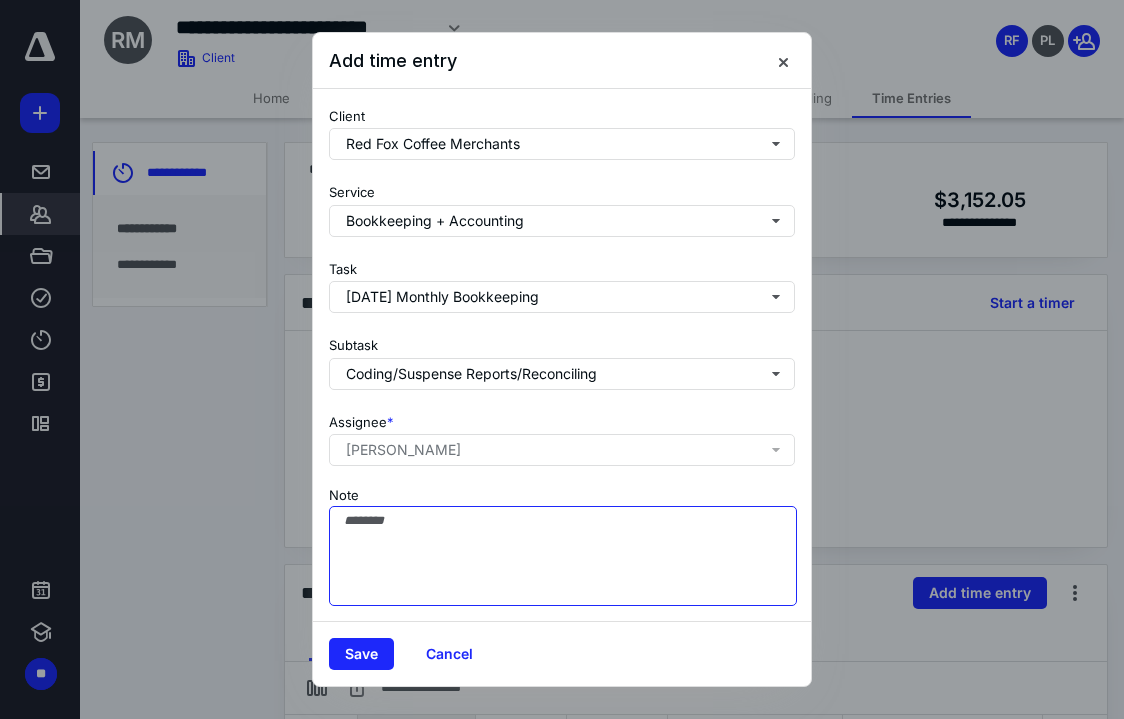 click on "Note" at bounding box center [563, 556] 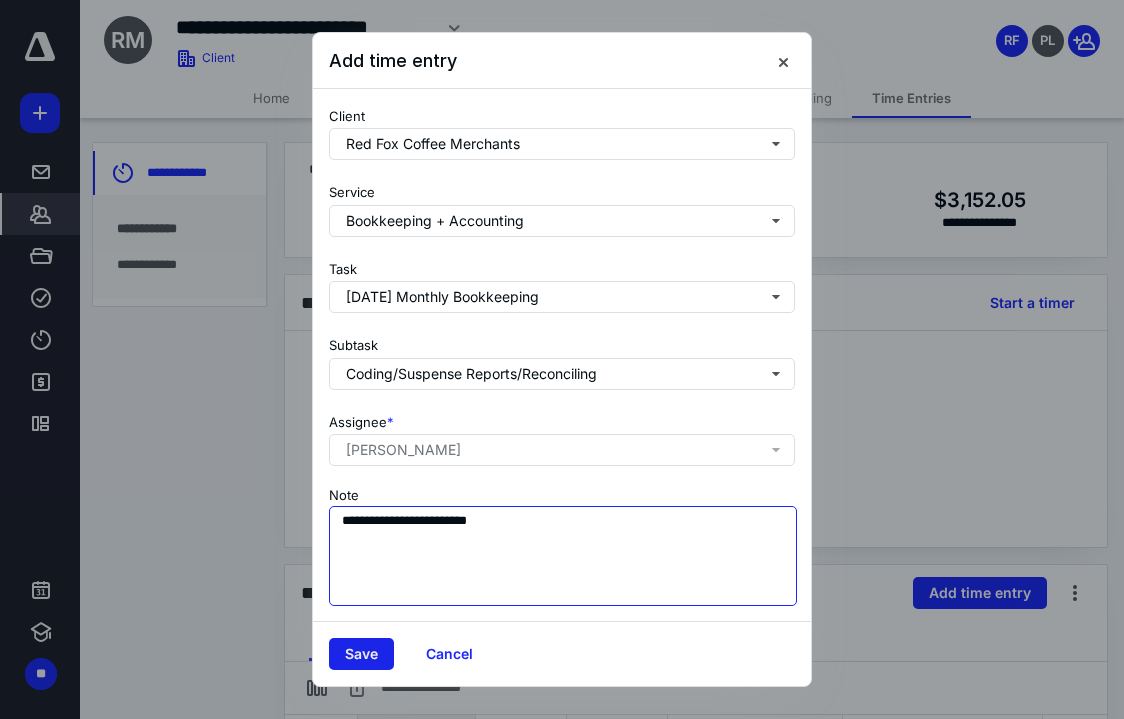 type on "**********" 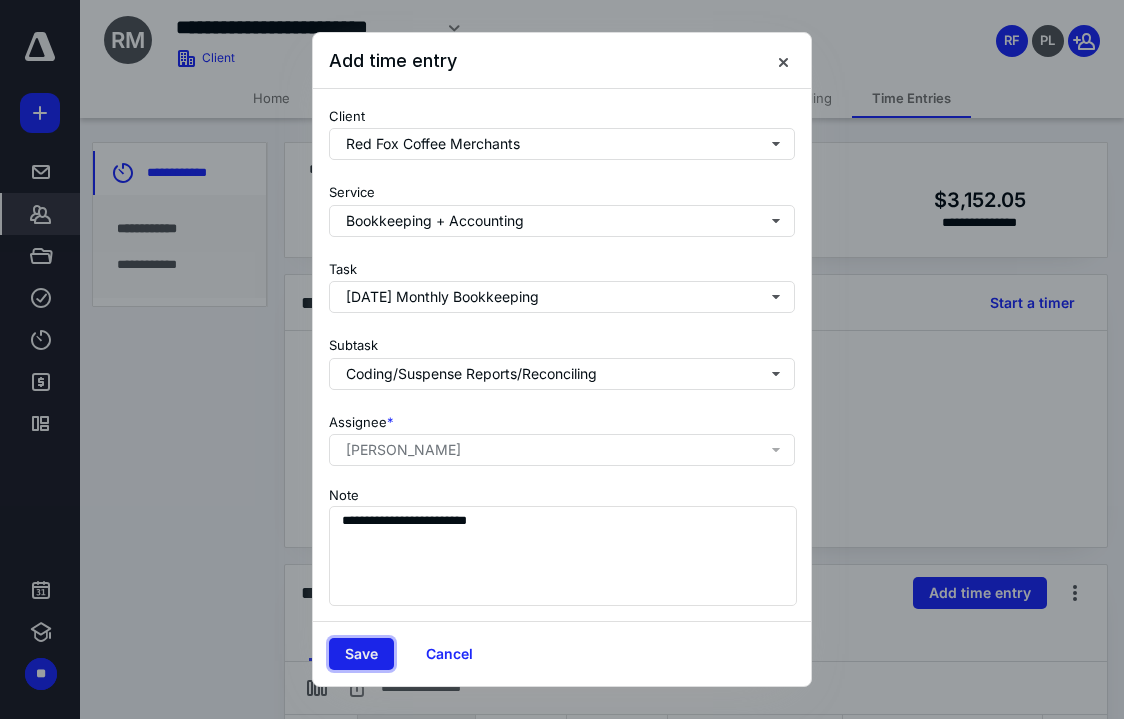 click on "Save" at bounding box center (361, 654) 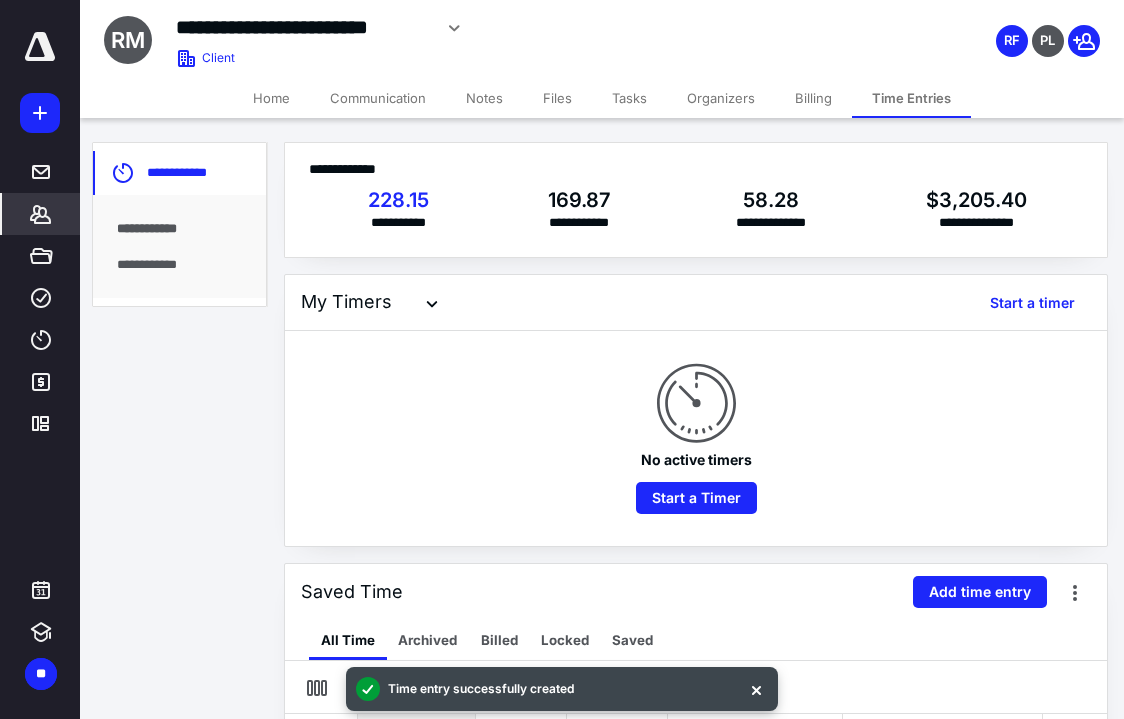 click 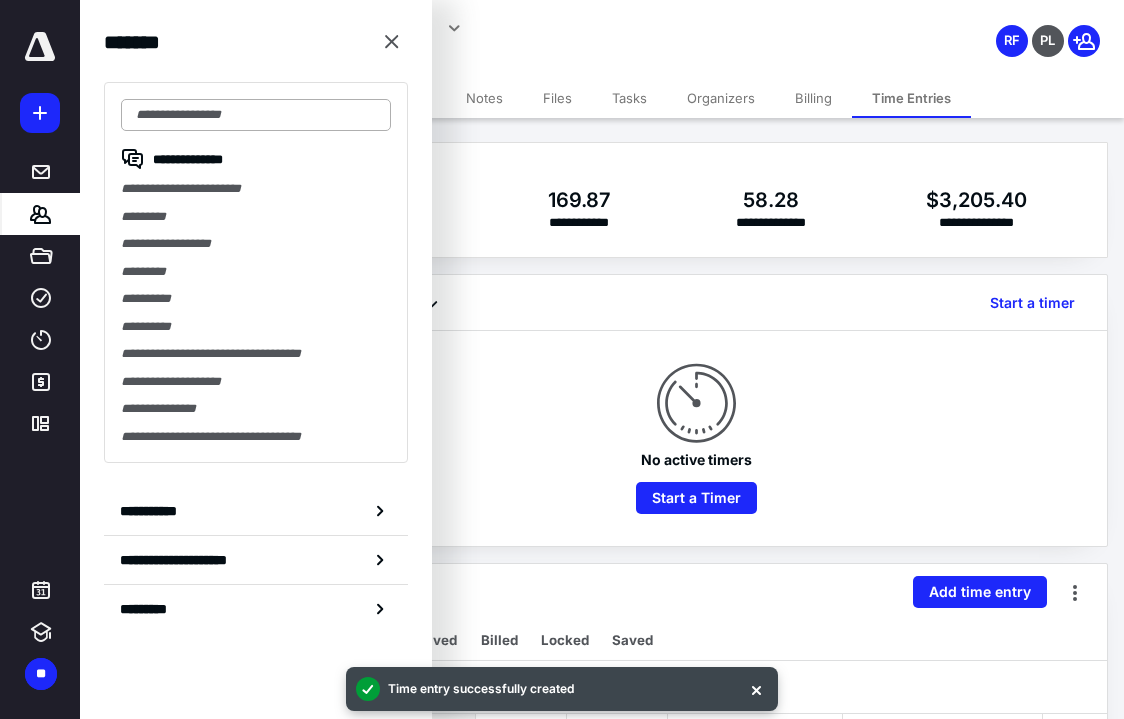 click at bounding box center (256, 115) 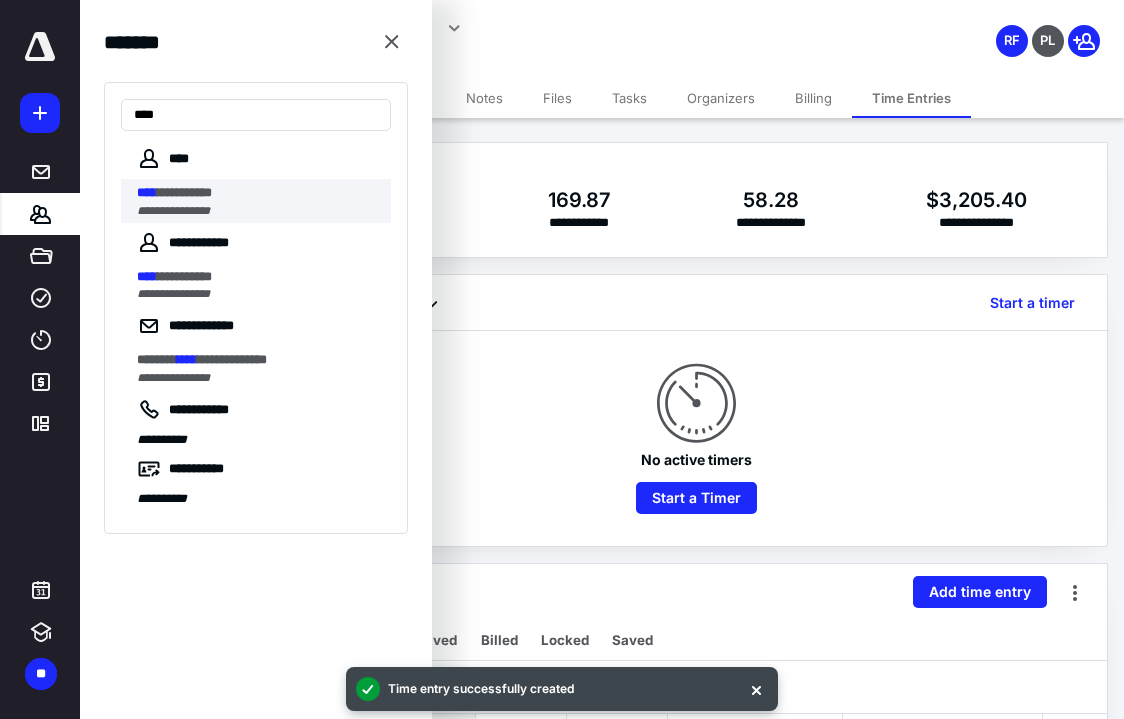 type on "****" 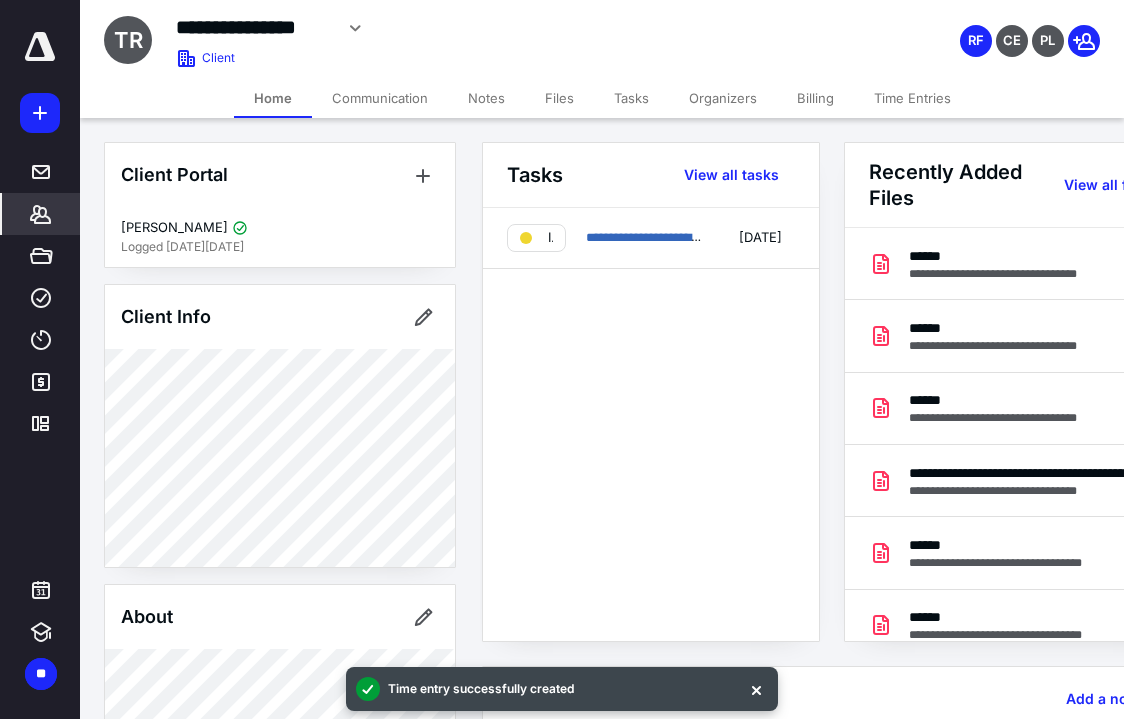 click on "Time Entries" at bounding box center [912, 98] 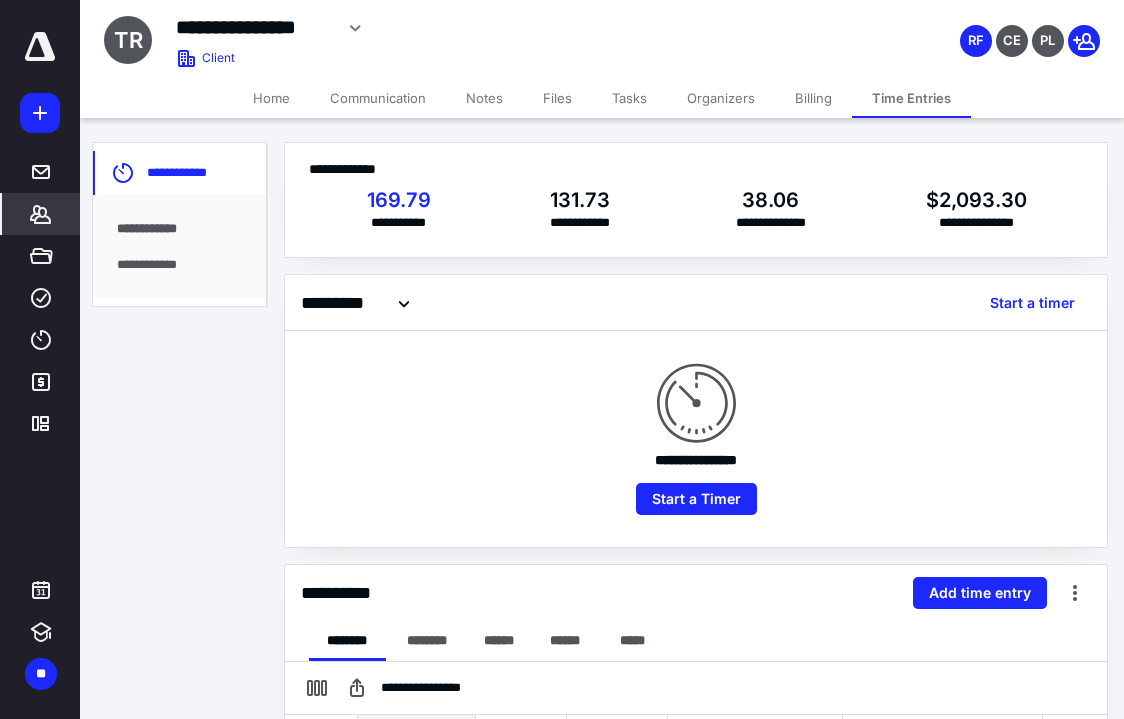 drag, startPoint x: 219, startPoint y: 269, endPoint x: 188, endPoint y: 233, distance: 47.507893 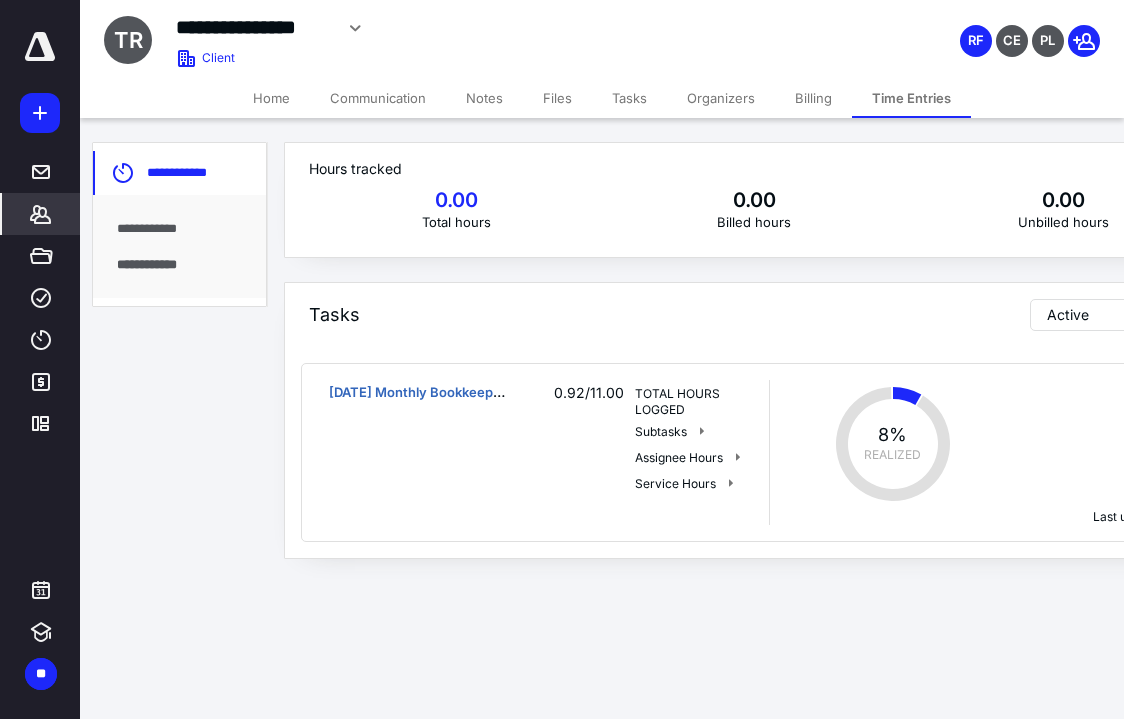 click on "**********" at bounding box center (179, 229) 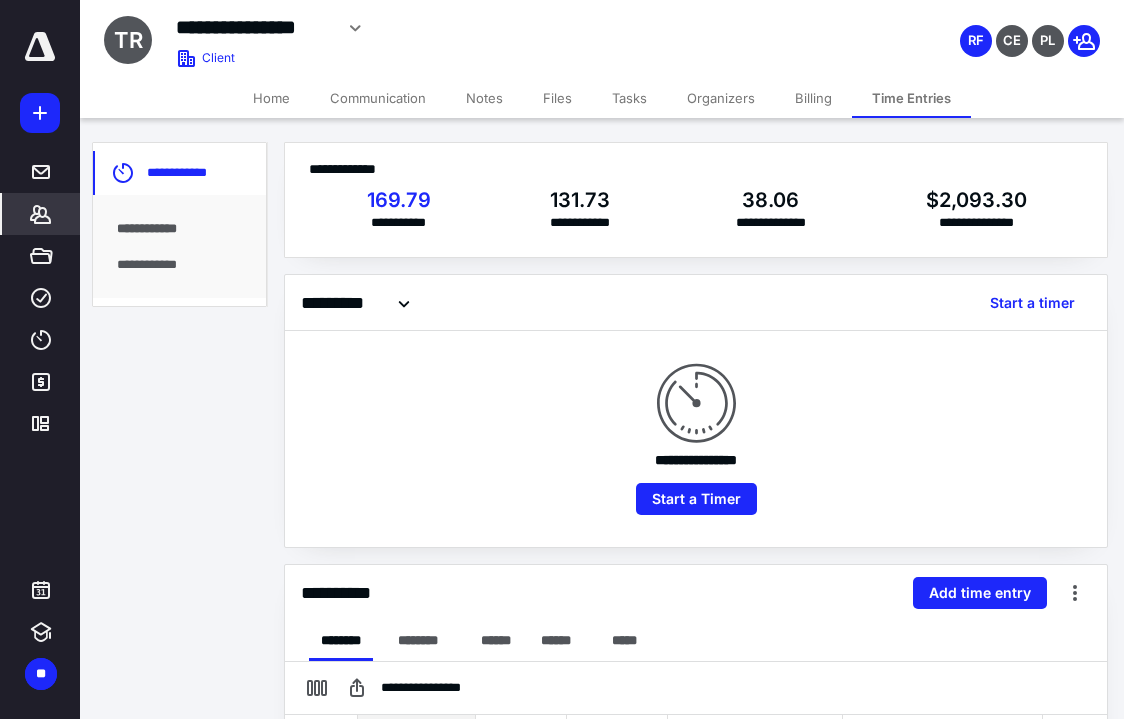 scroll, scrollTop: 0, scrollLeft: 0, axis: both 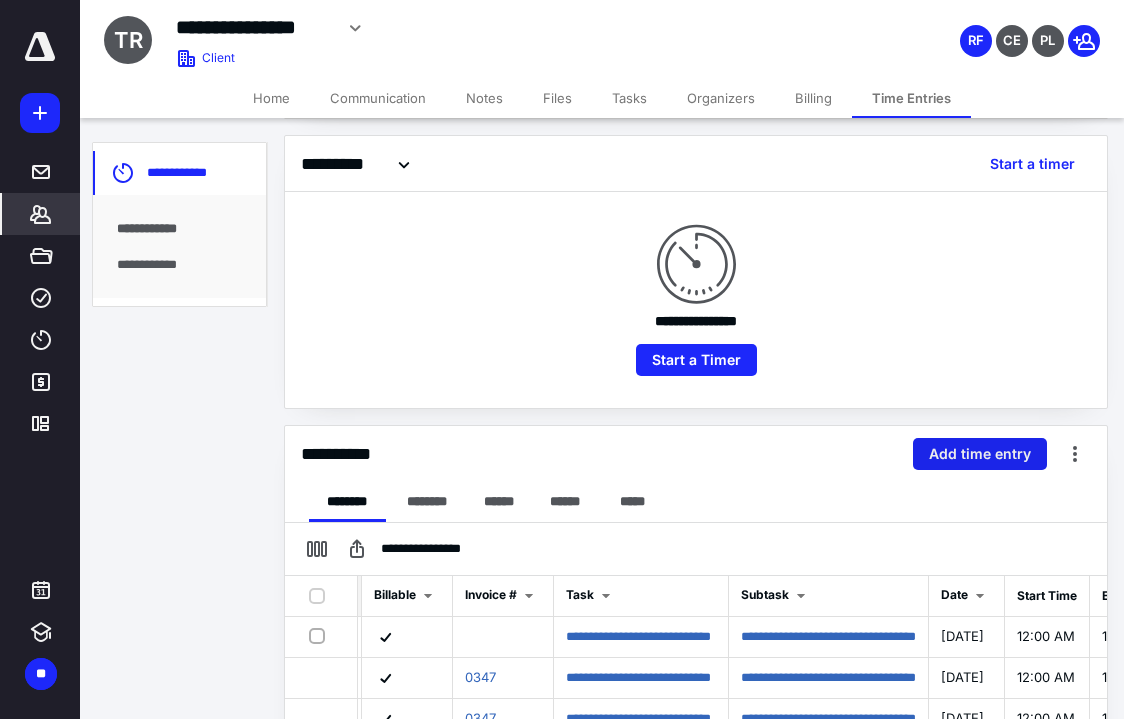 click on "Add time entry" at bounding box center [980, 454] 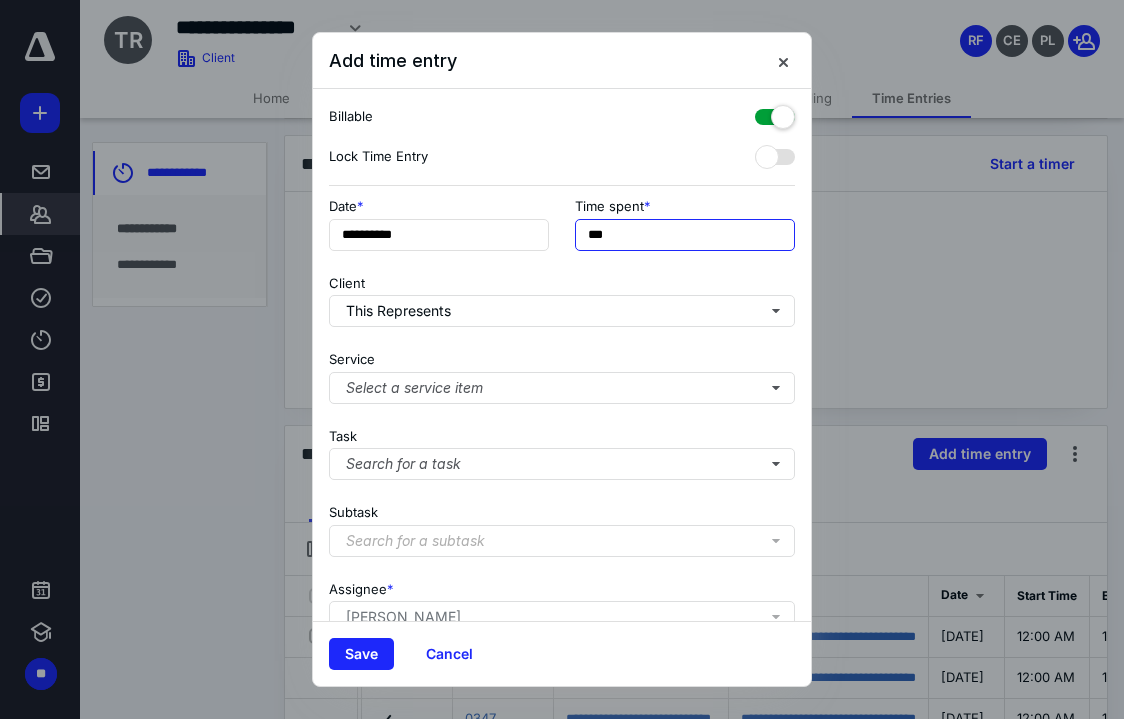 drag, startPoint x: 603, startPoint y: 233, endPoint x: 561, endPoint y: 233, distance: 42 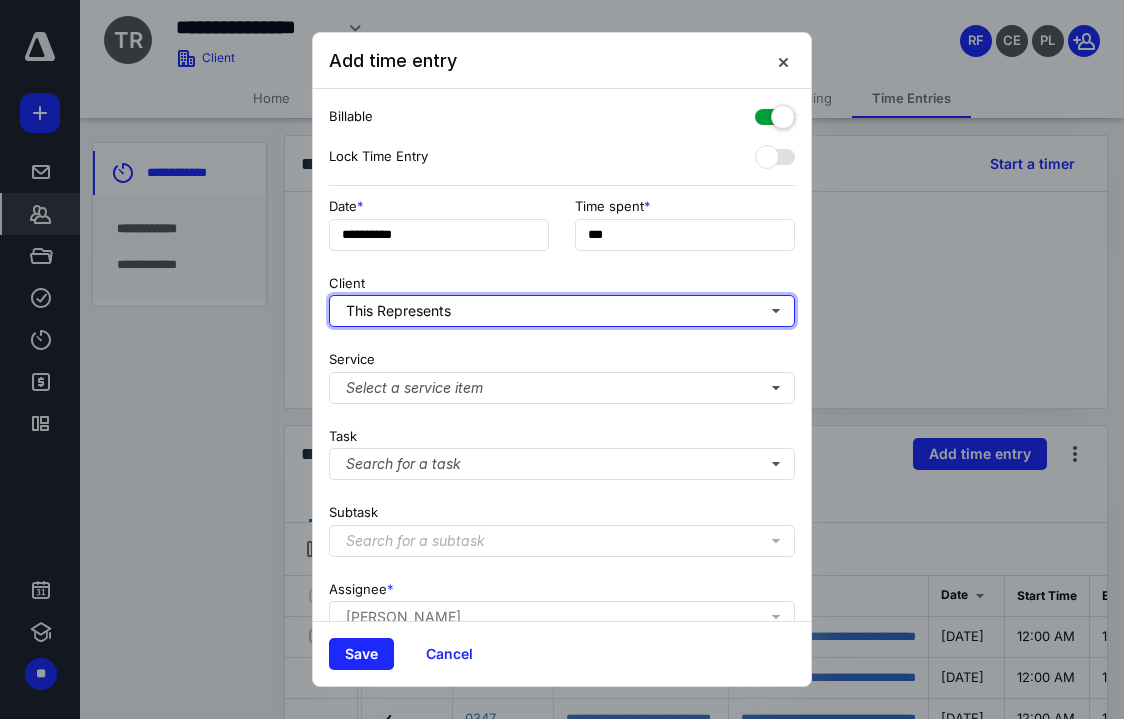 type 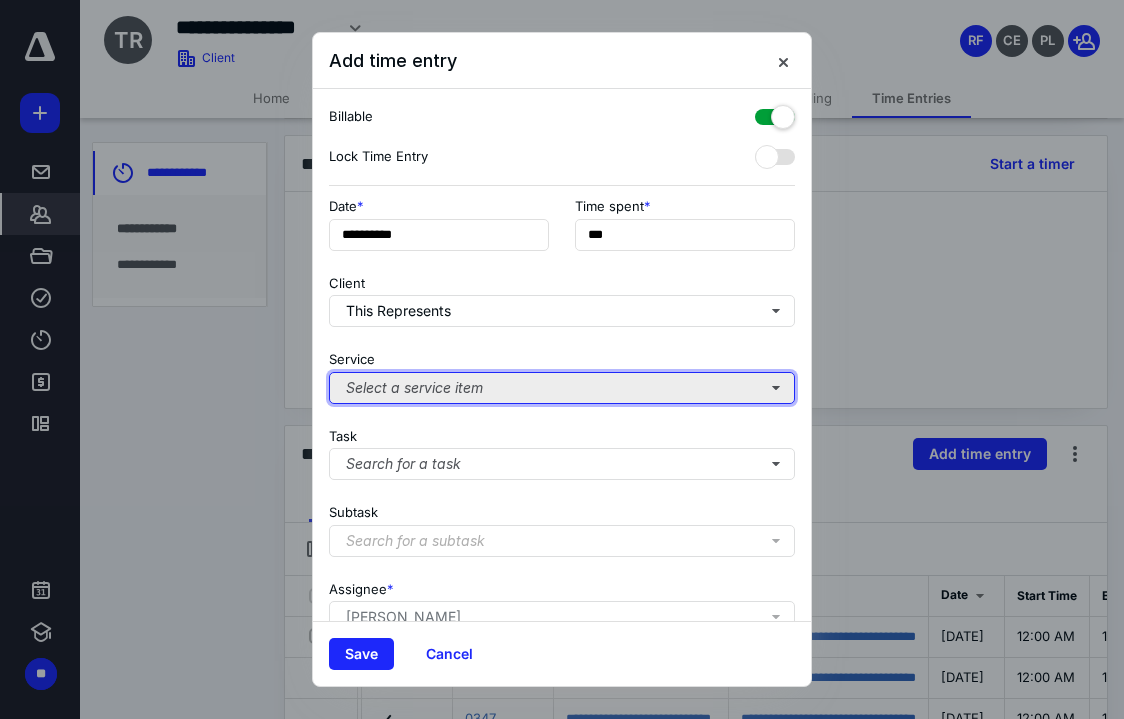 click on "Select a service item" at bounding box center (562, 388) 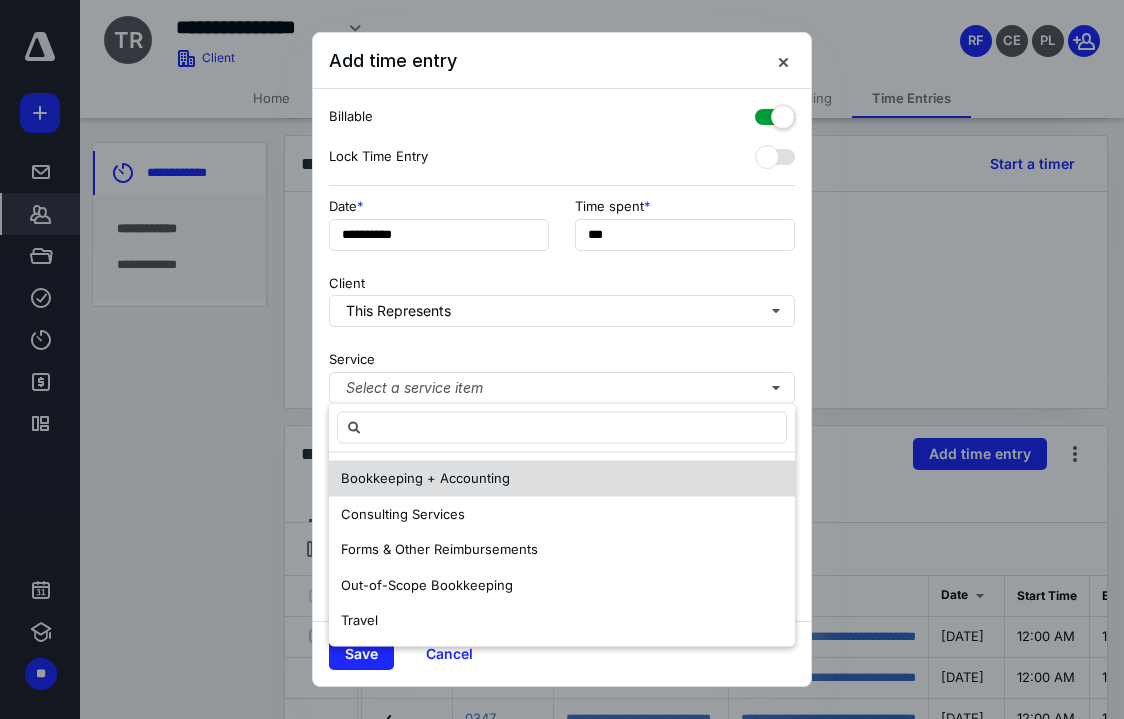 click on "Bookkeeping + Accounting" at bounding box center [425, 479] 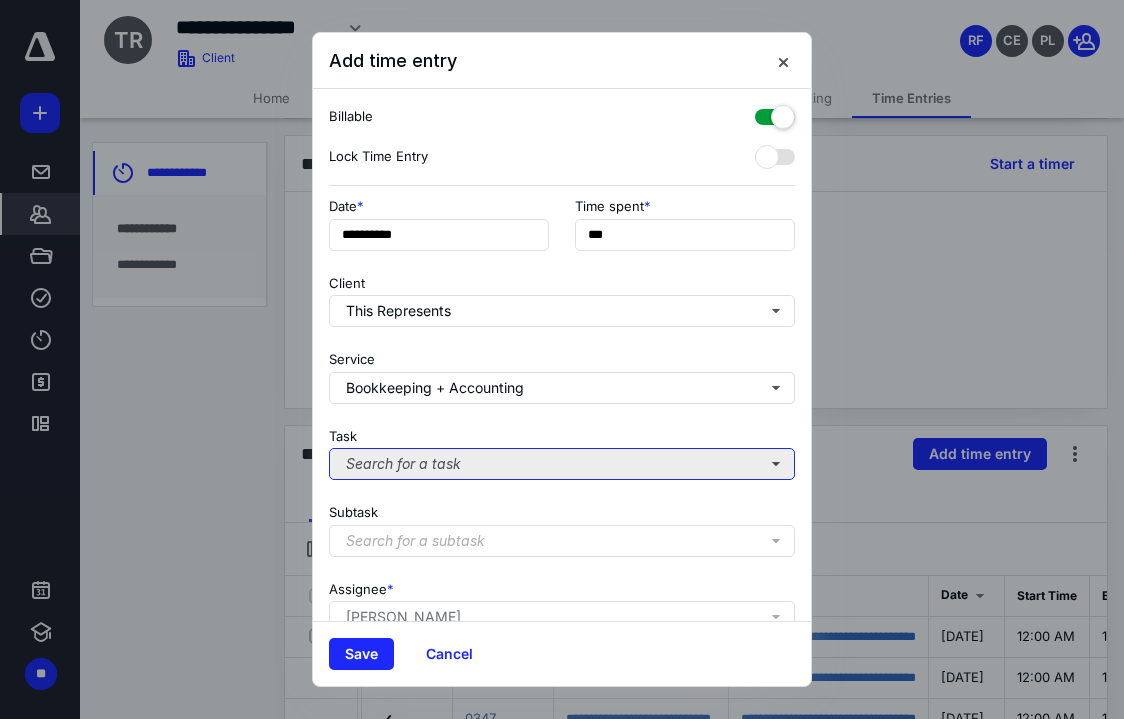 click on "Search for a task" at bounding box center (562, 464) 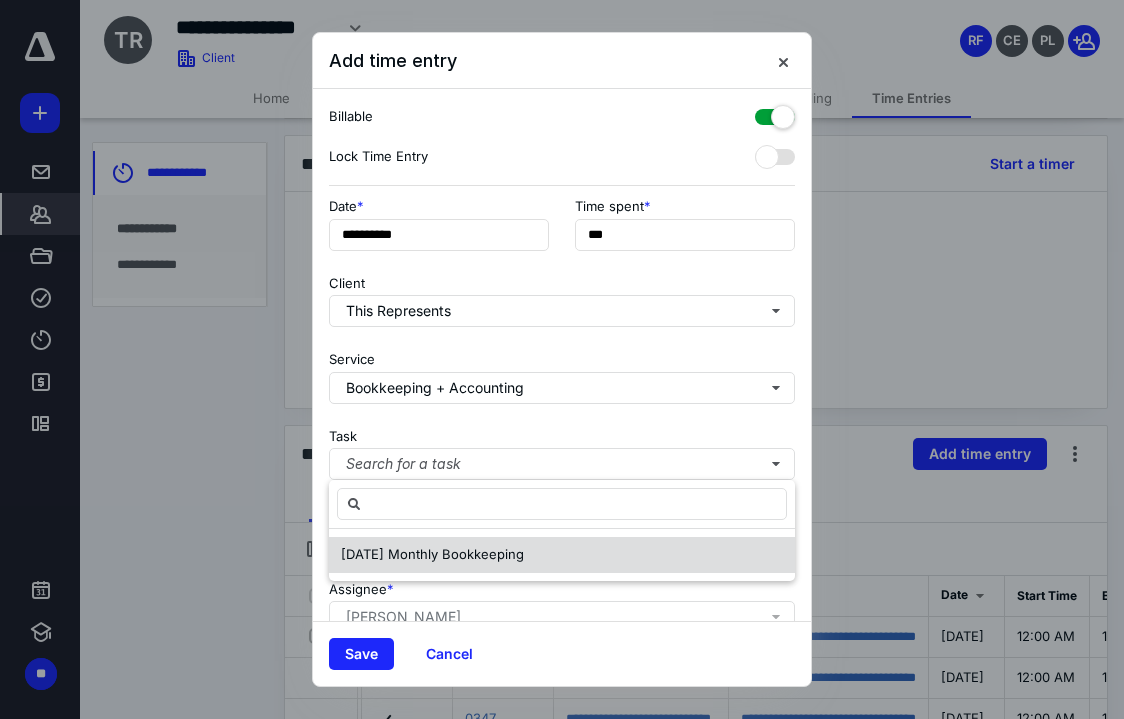 click on "[DATE] Monthly Bookkeeping" at bounding box center [562, 555] 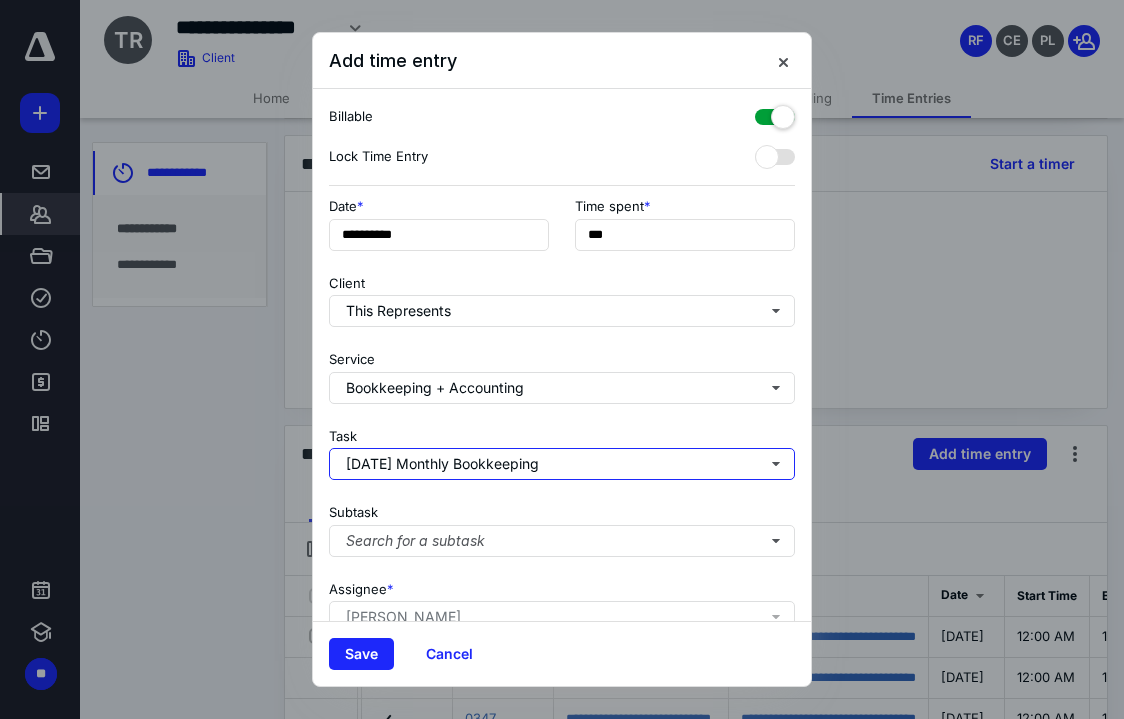scroll, scrollTop: 140, scrollLeft: 0, axis: vertical 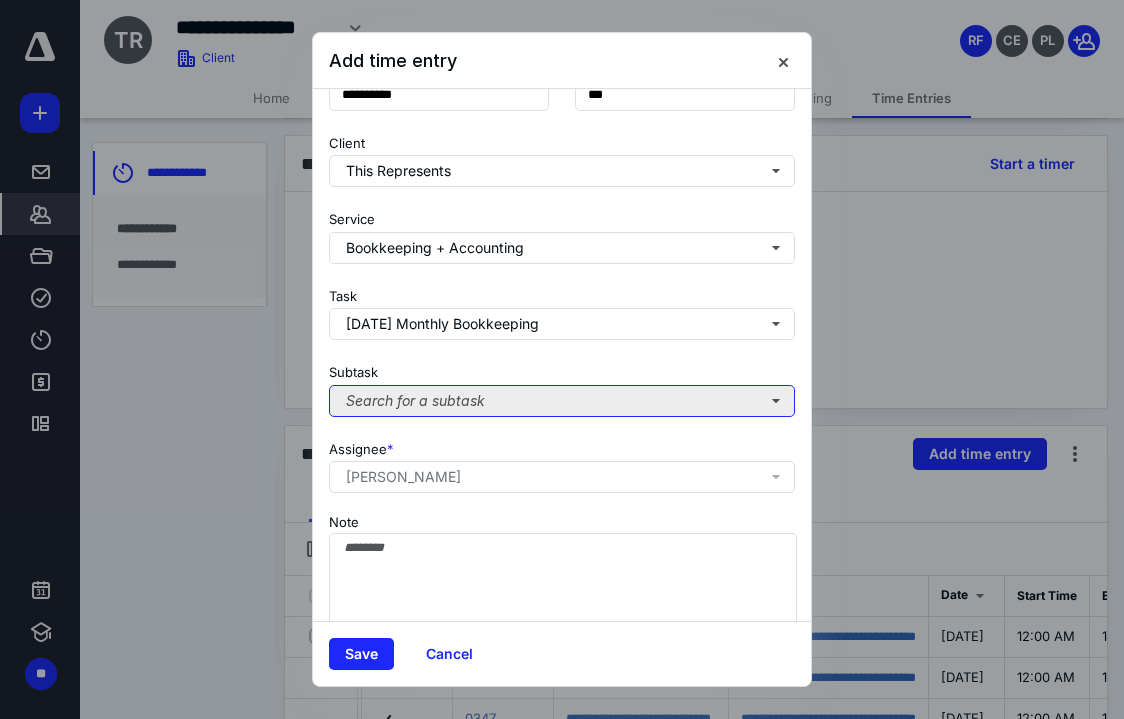 click on "Search for a subtask" at bounding box center (562, 401) 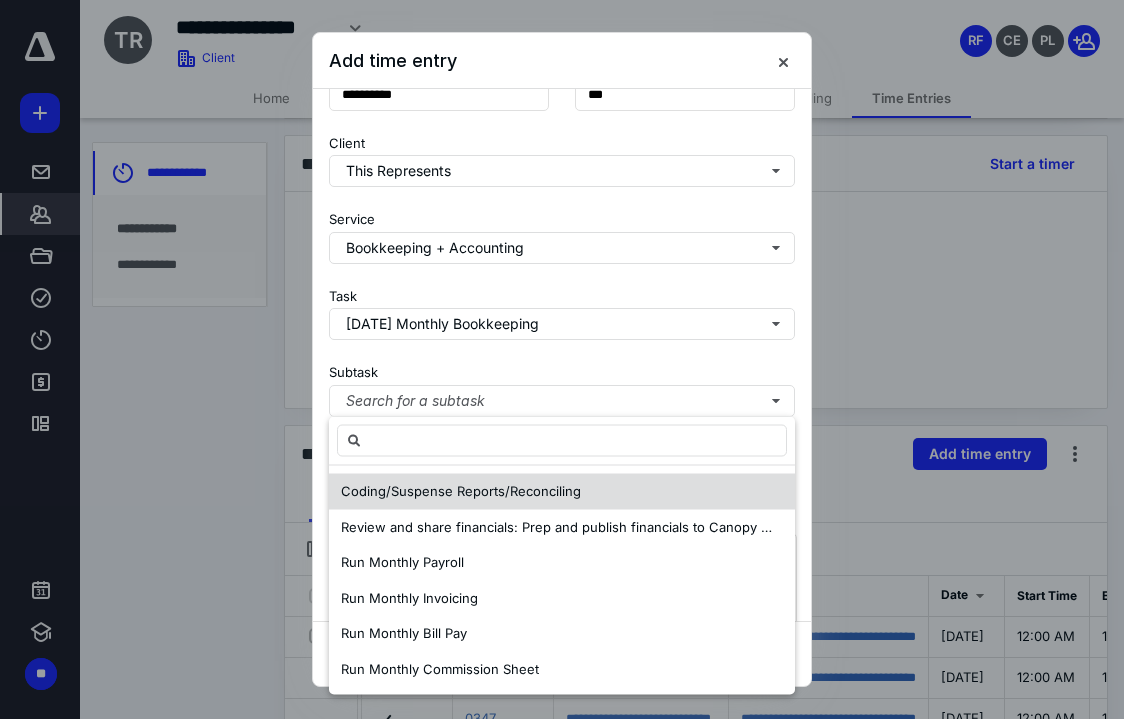 click on "Coding/Suspense Reports/Reconciling" at bounding box center [461, 491] 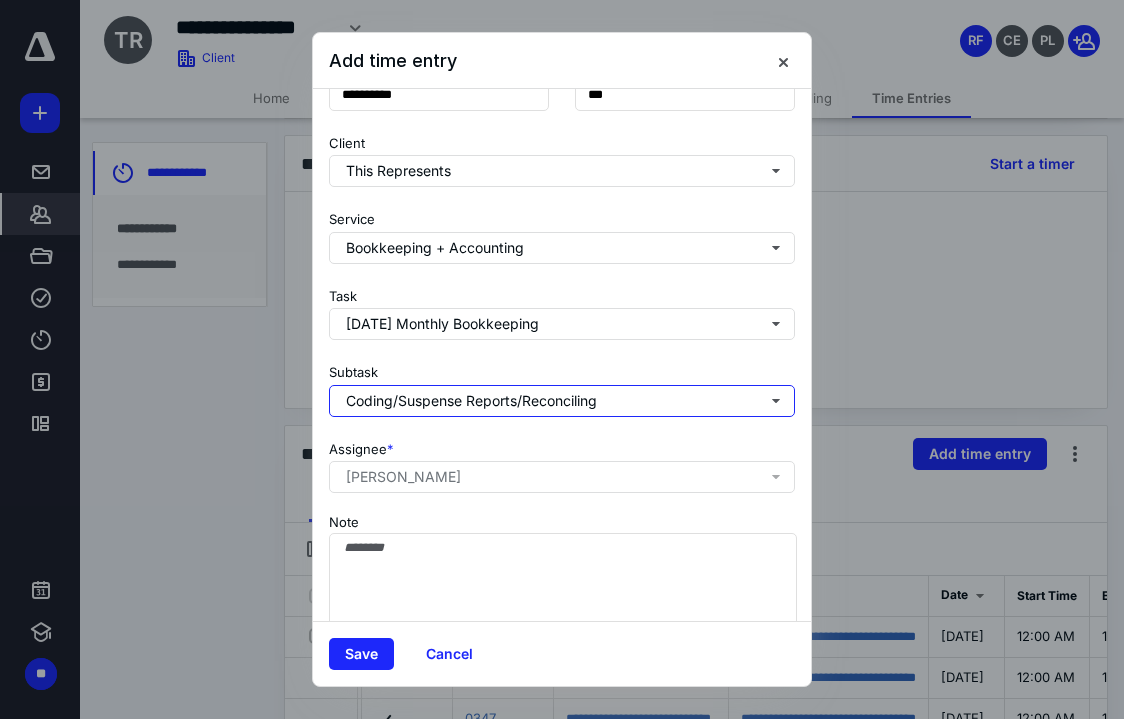 scroll, scrollTop: 167, scrollLeft: 0, axis: vertical 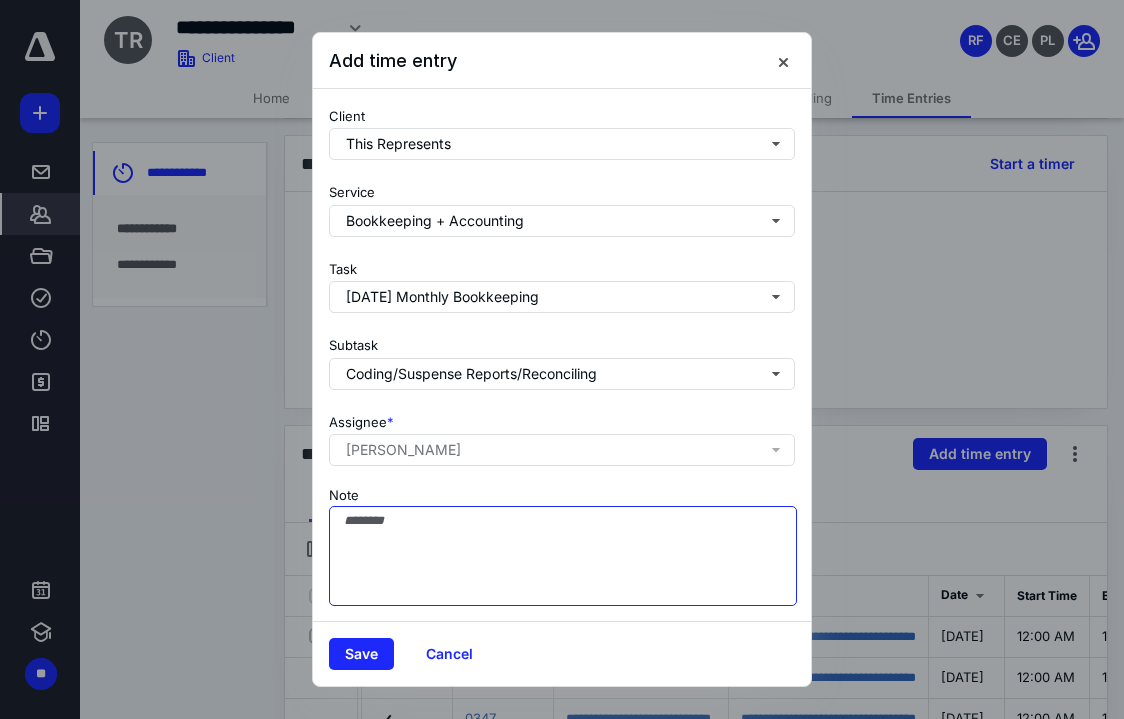 click on "Note" at bounding box center [563, 556] 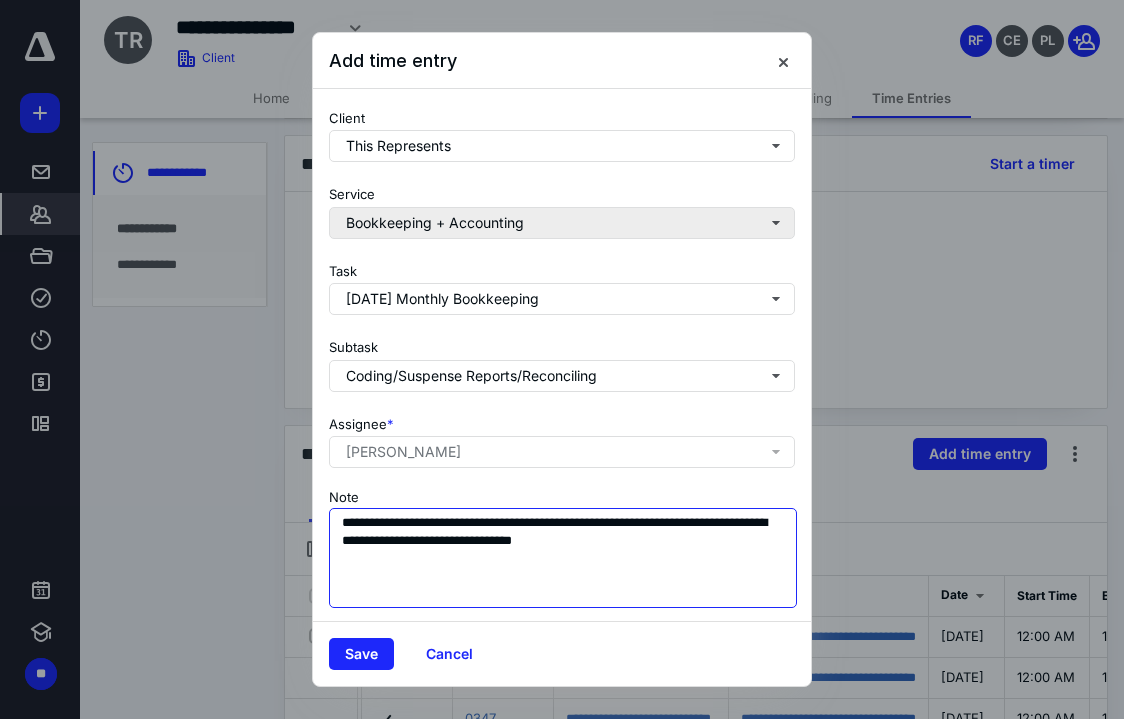 scroll, scrollTop: 0, scrollLeft: 0, axis: both 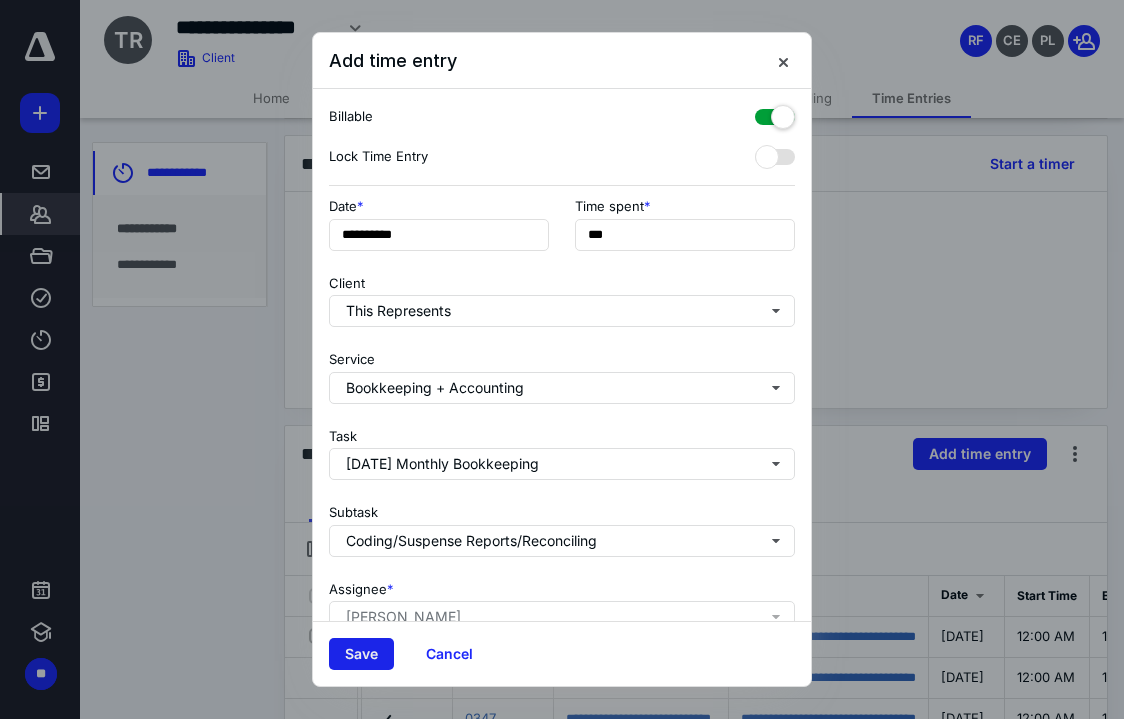 type on "**********" 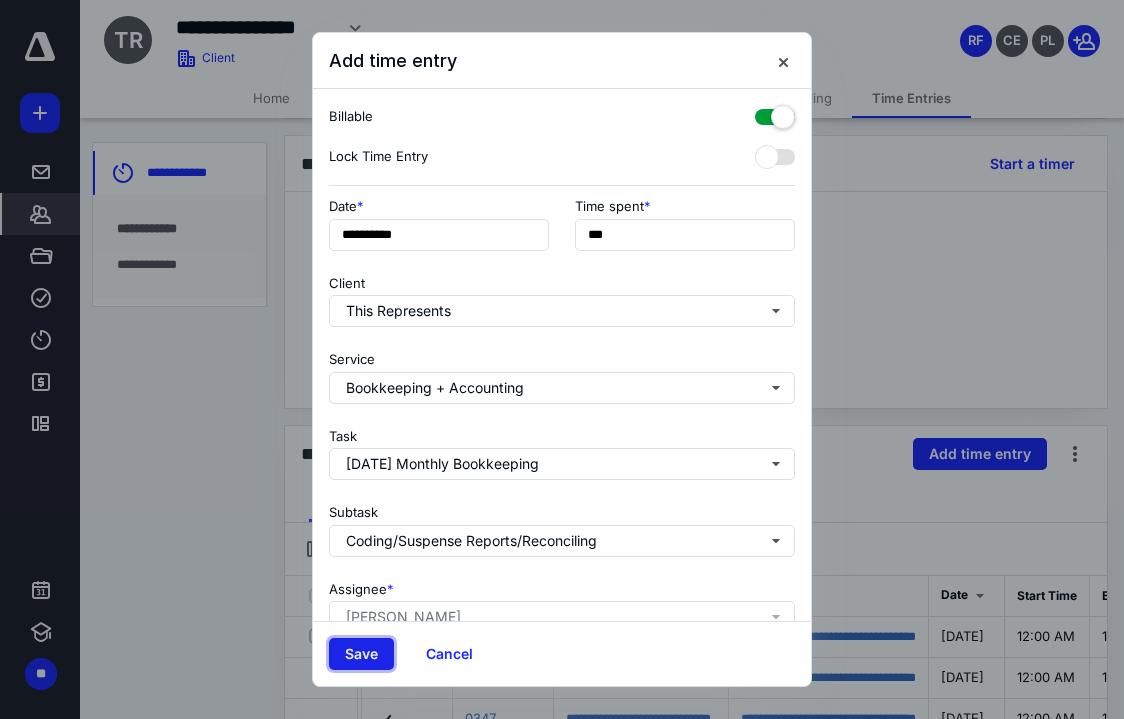 click on "Save" at bounding box center (361, 654) 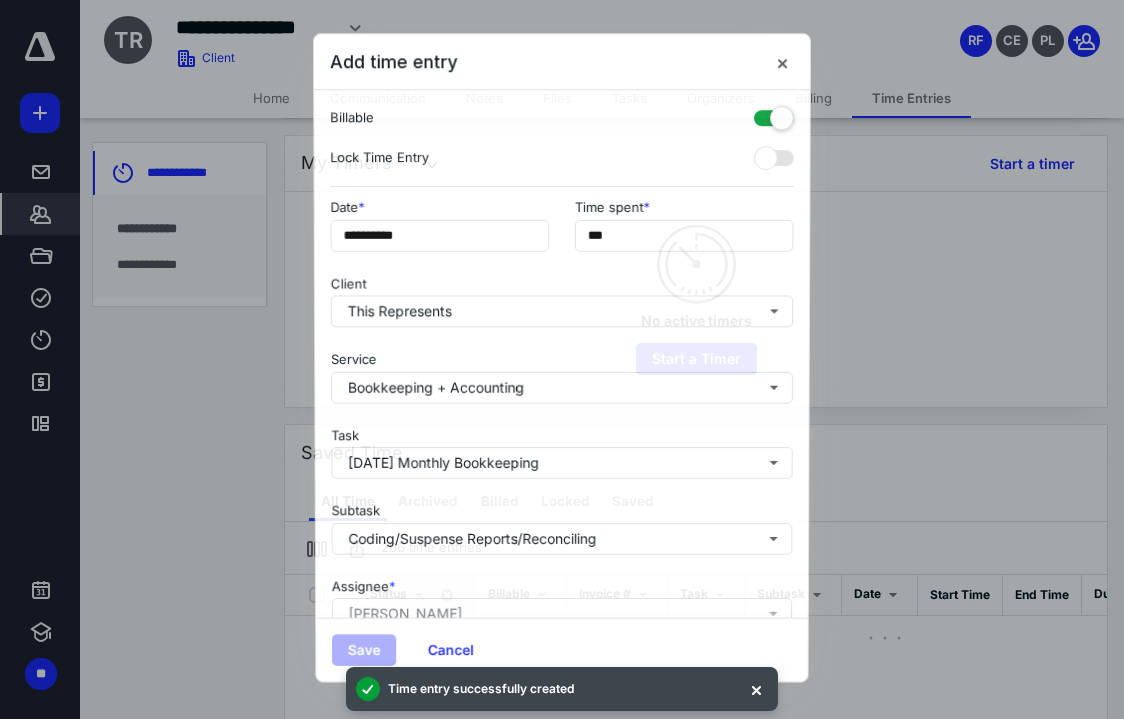 scroll, scrollTop: 0, scrollLeft: 114, axis: horizontal 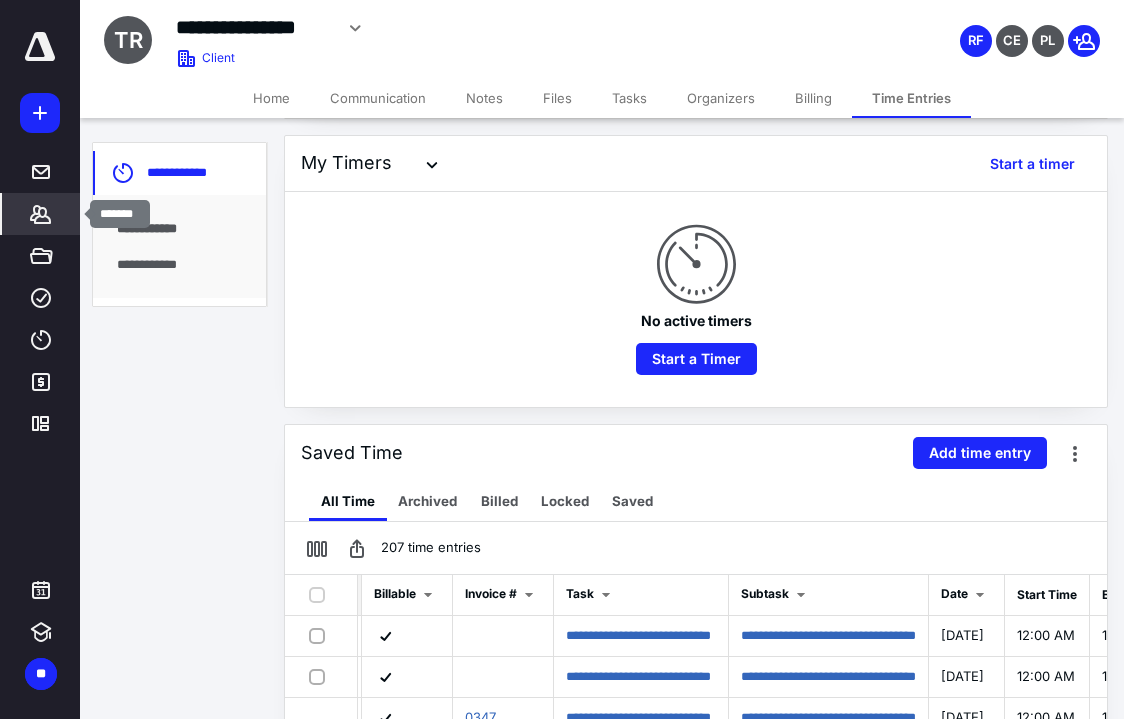 click 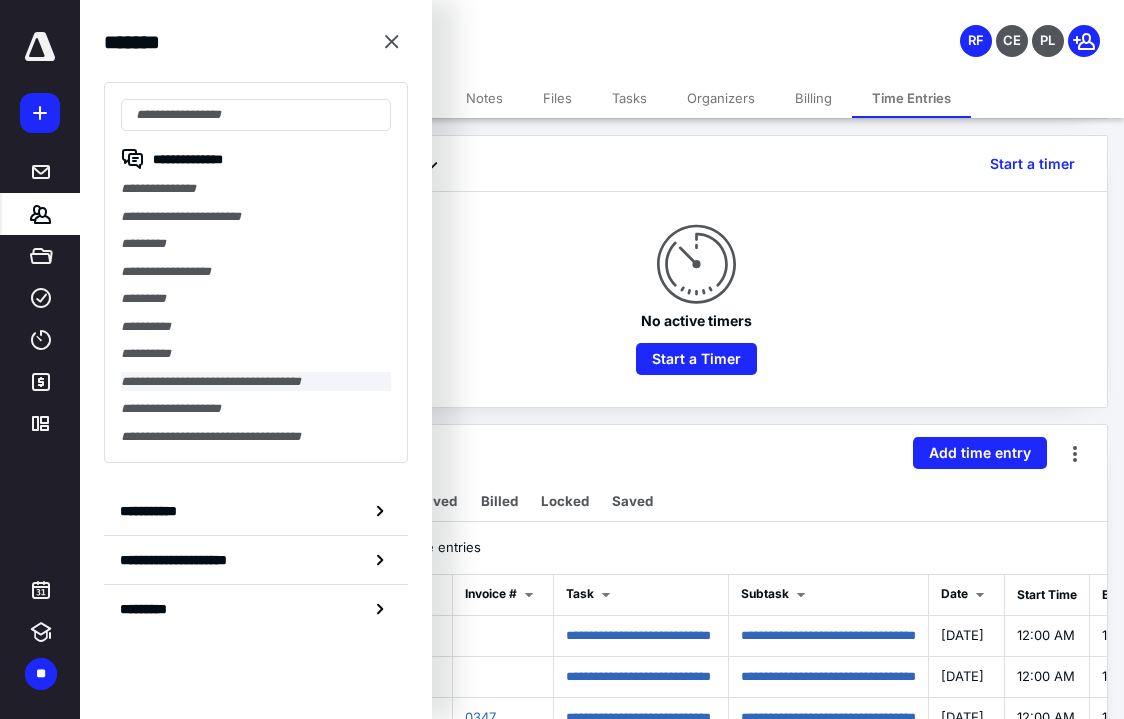 click on "**********" at bounding box center [256, 382] 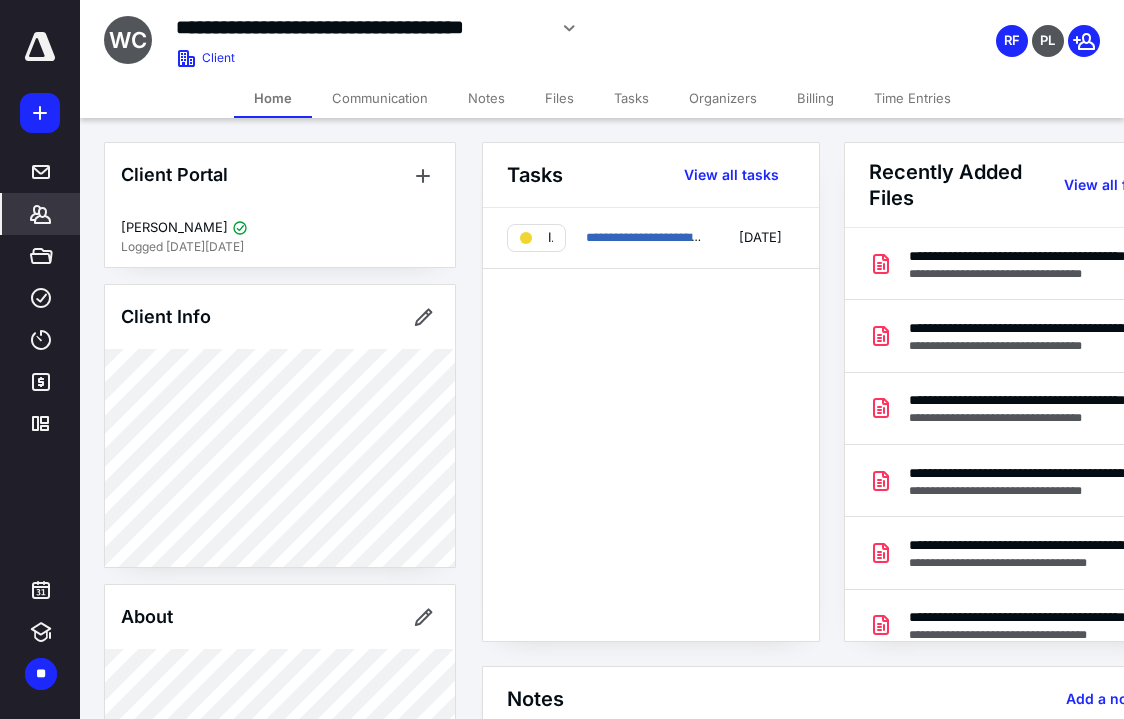 click on "Time Entries" at bounding box center (912, 98) 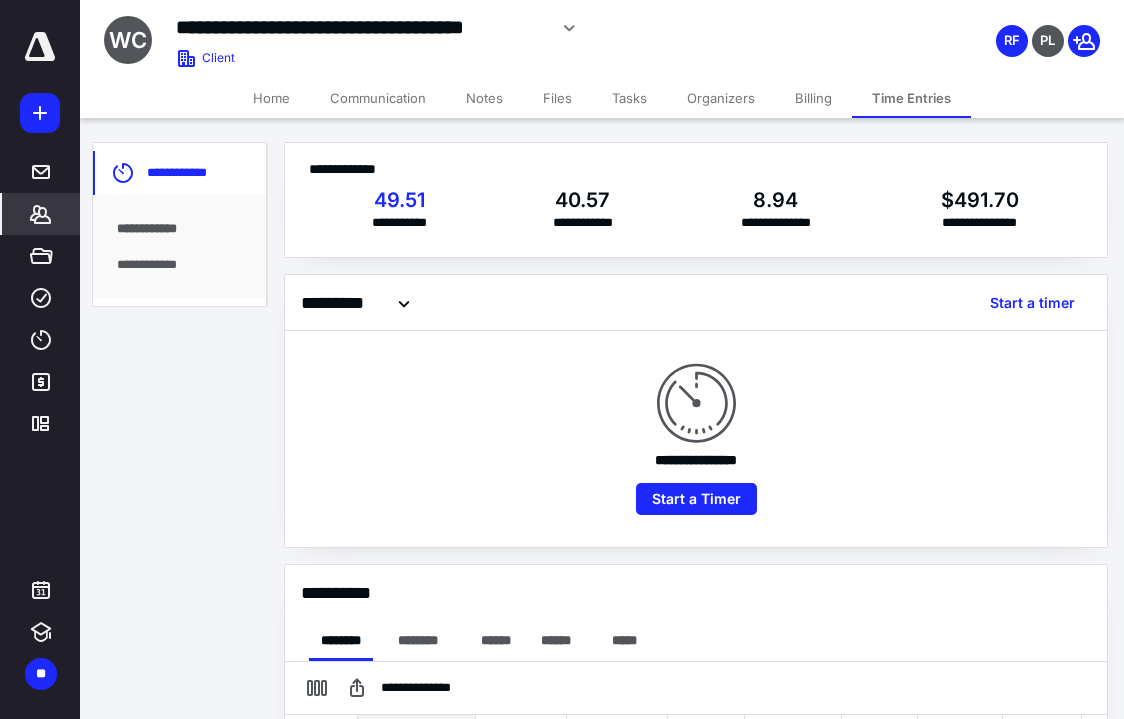 scroll, scrollTop: 0, scrollLeft: 0, axis: both 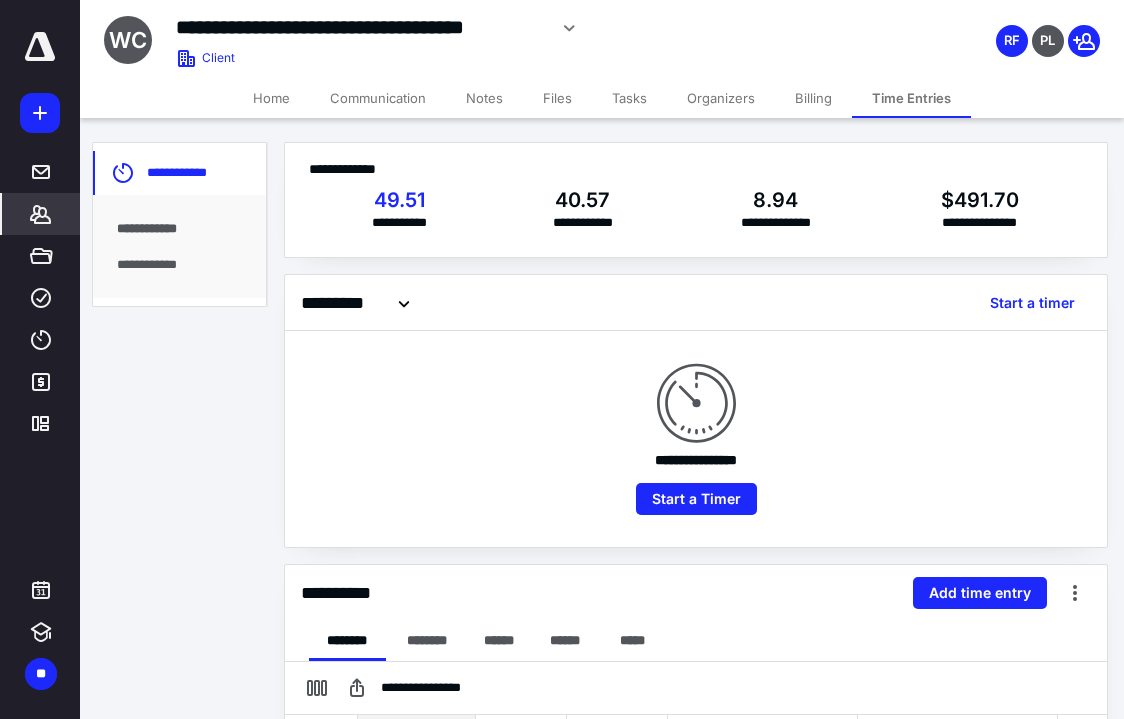 click on "**********" at bounding box center [179, 265] 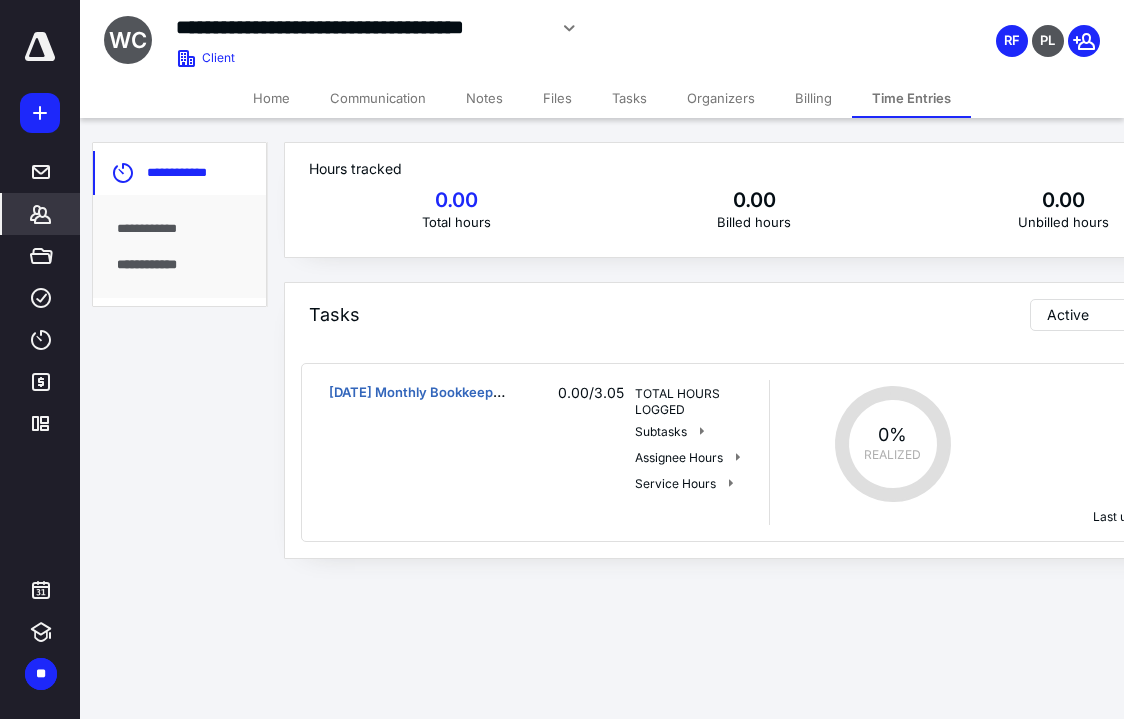 click on "**********" at bounding box center (179, 229) 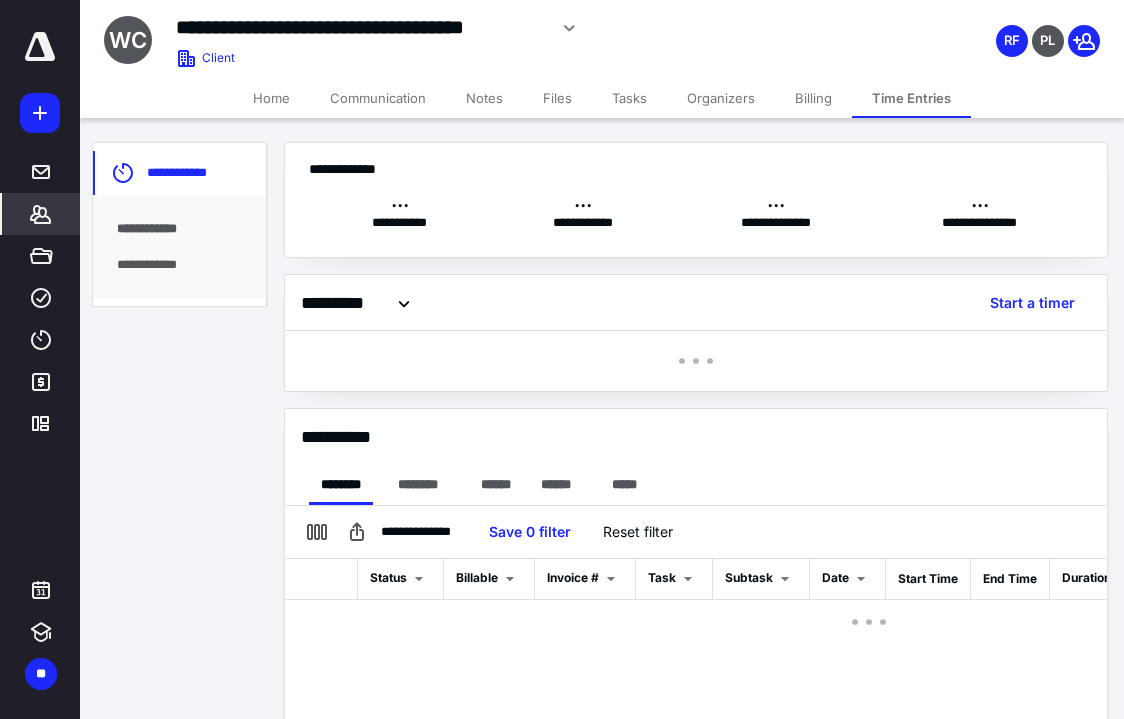 scroll, scrollTop: 0, scrollLeft: 0, axis: both 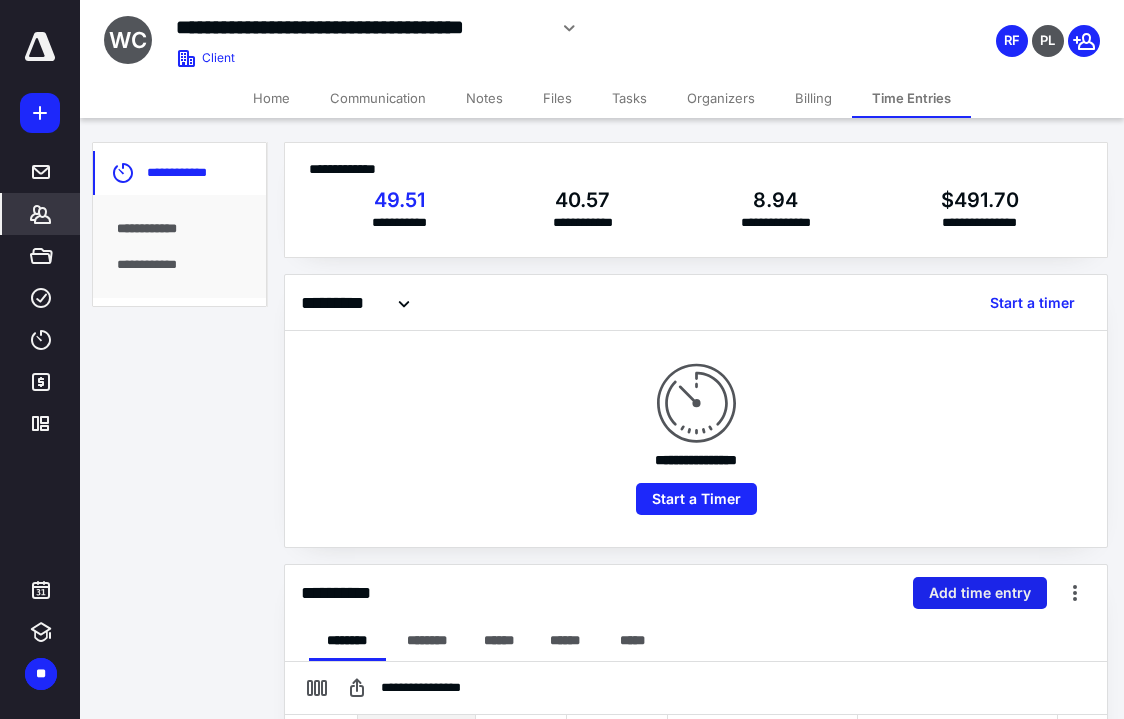 click on "Add time entry" at bounding box center [980, 593] 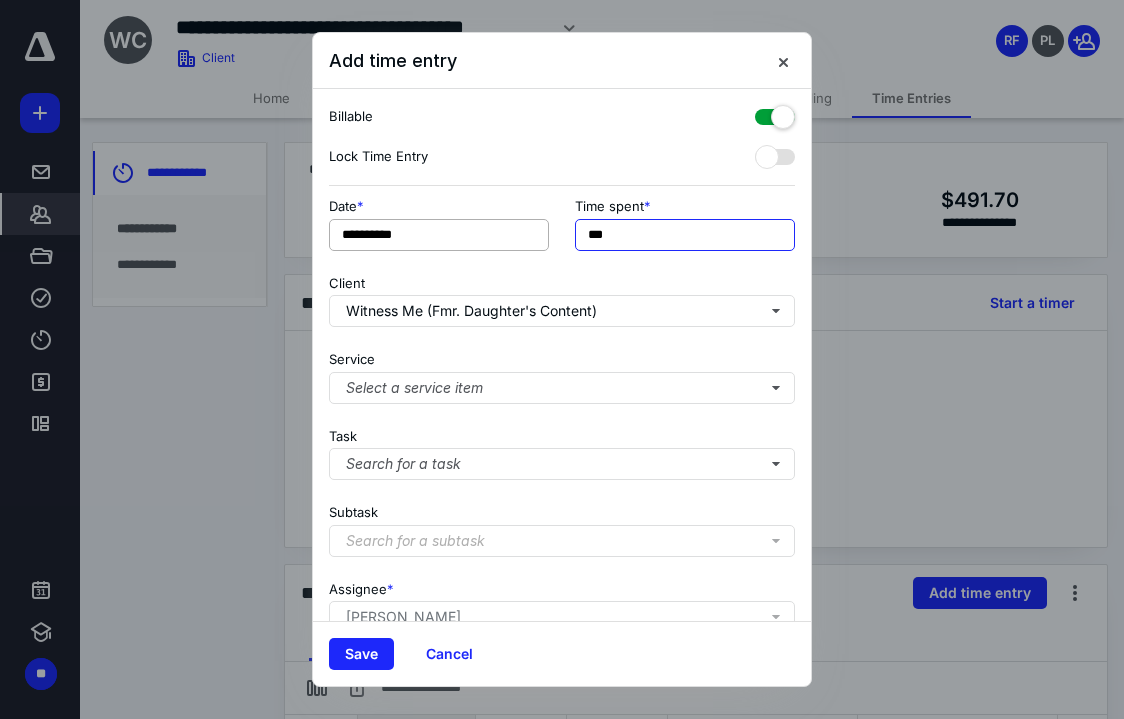 drag, startPoint x: 604, startPoint y: 237, endPoint x: 523, endPoint y: 232, distance: 81.154175 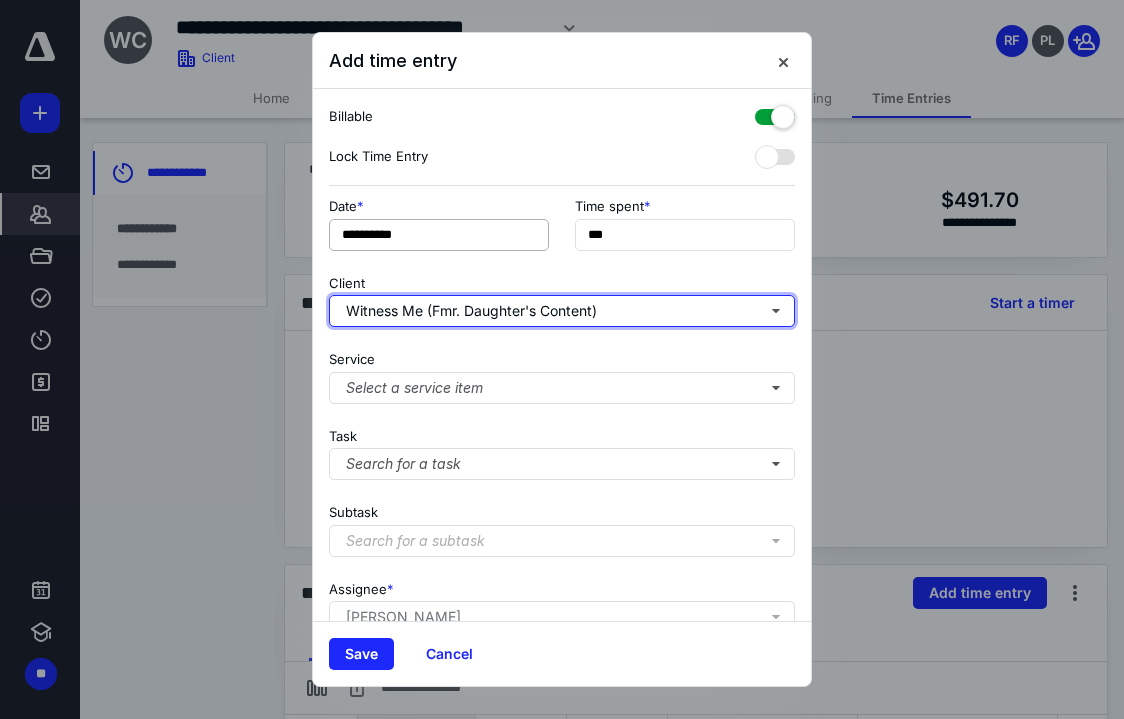 type 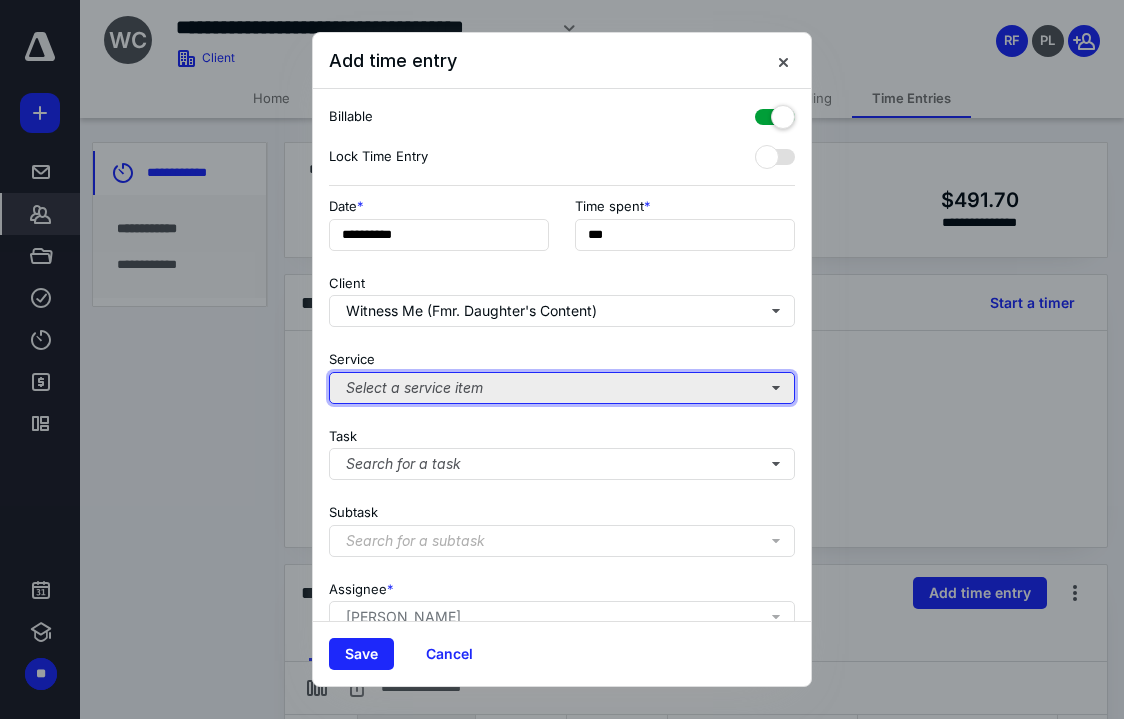 click on "Select a service item" at bounding box center (562, 388) 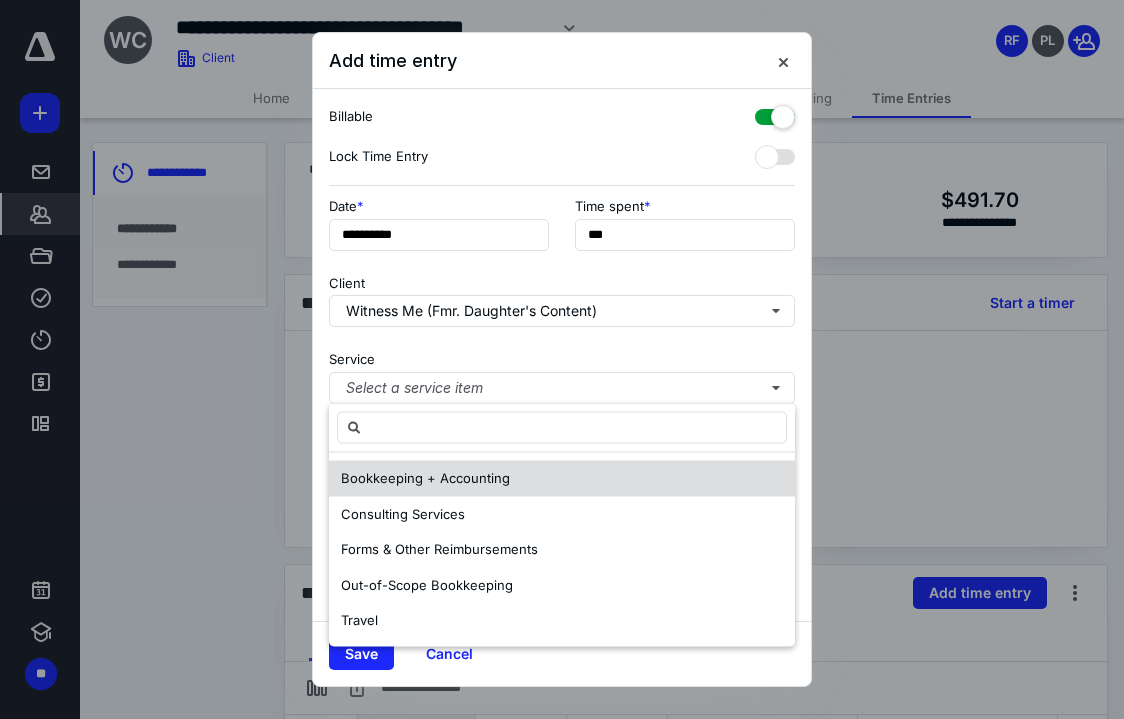 click on "Bookkeeping + Accounting" at bounding box center [425, 478] 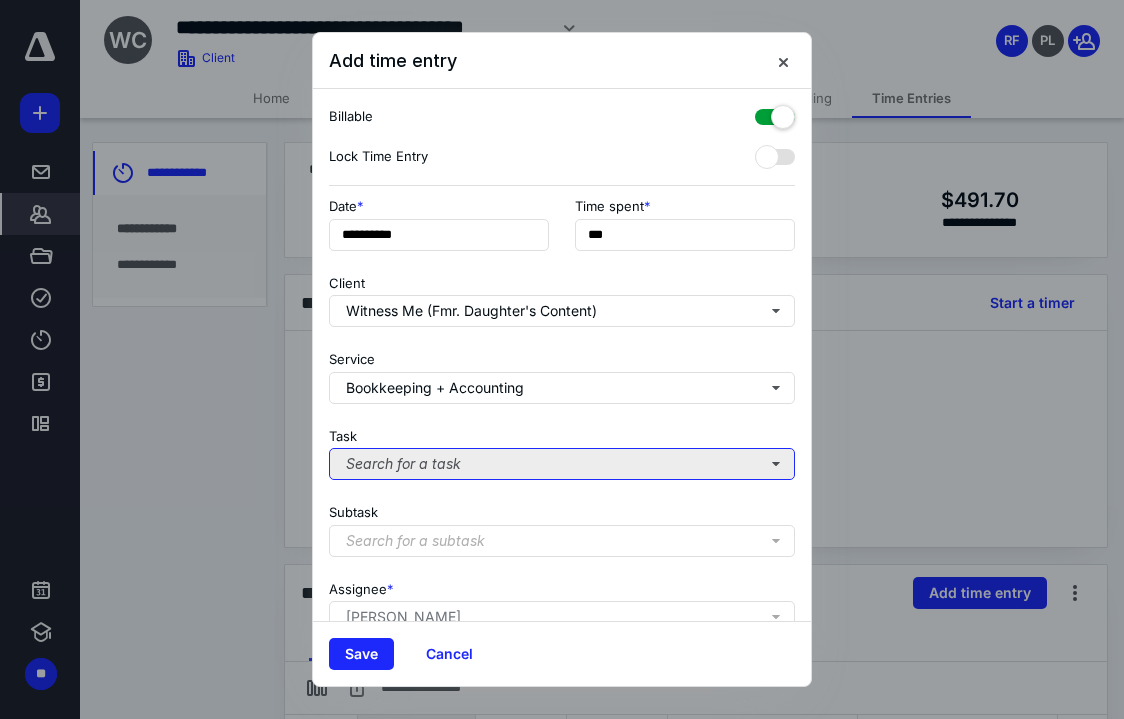 click on "Search for a task" at bounding box center [562, 464] 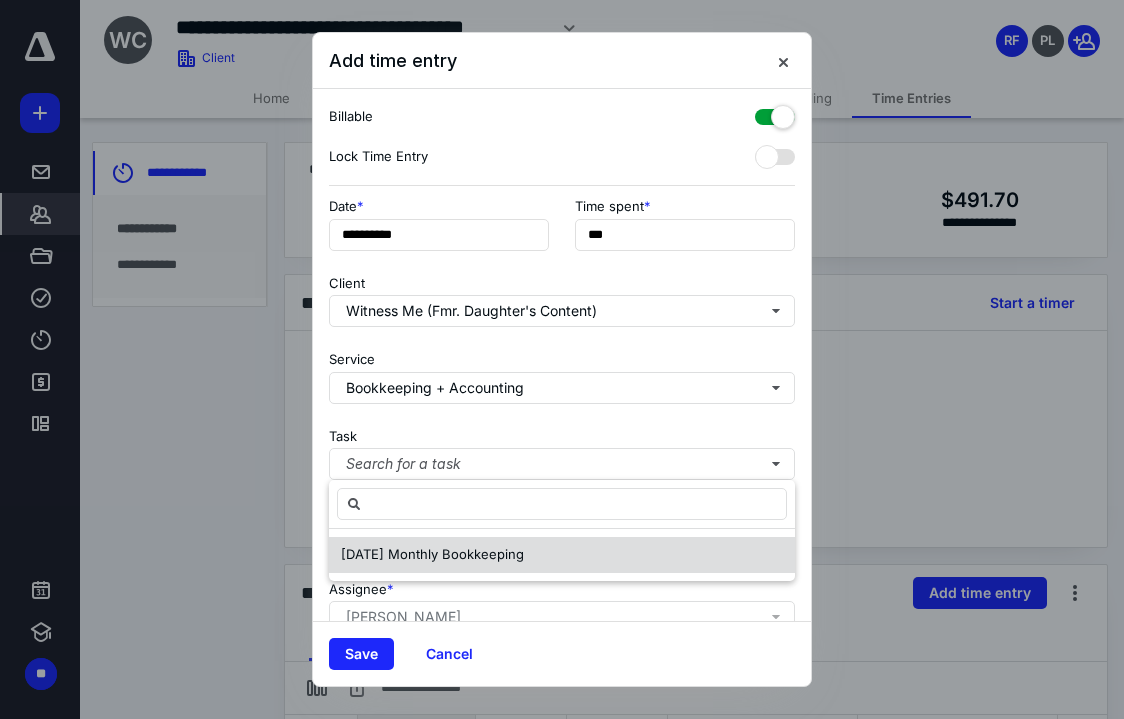 click on "[DATE] Monthly Bookkeeping" at bounding box center (432, 554) 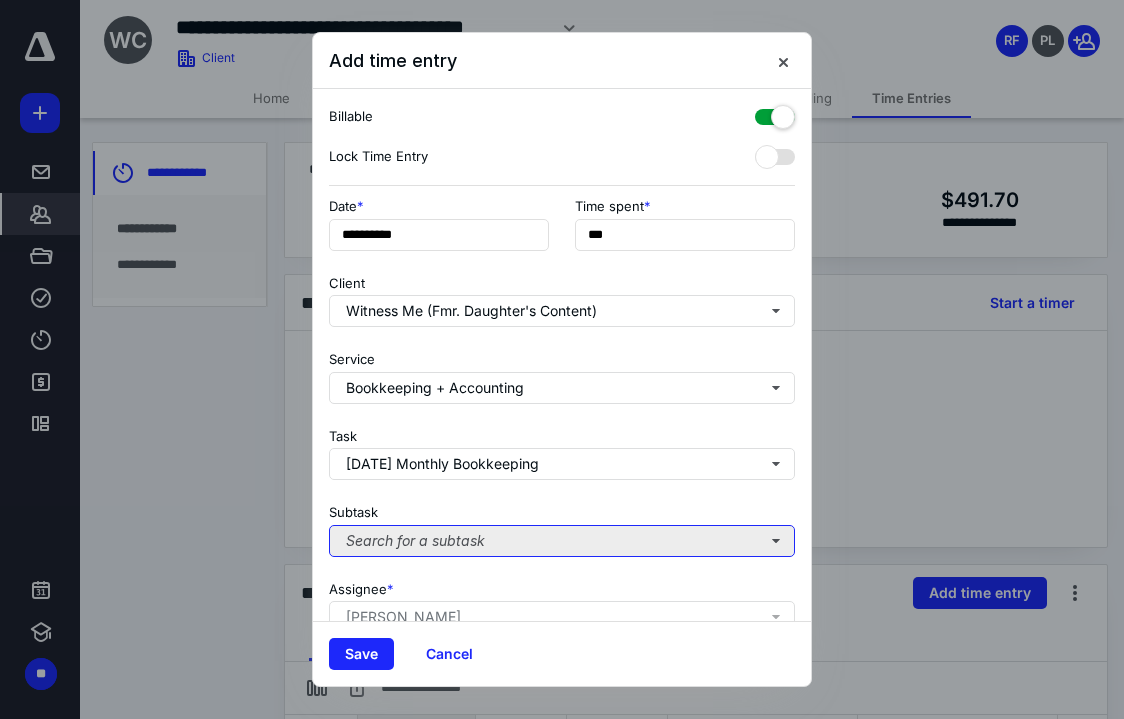 click on "Search for a subtask" at bounding box center (562, 541) 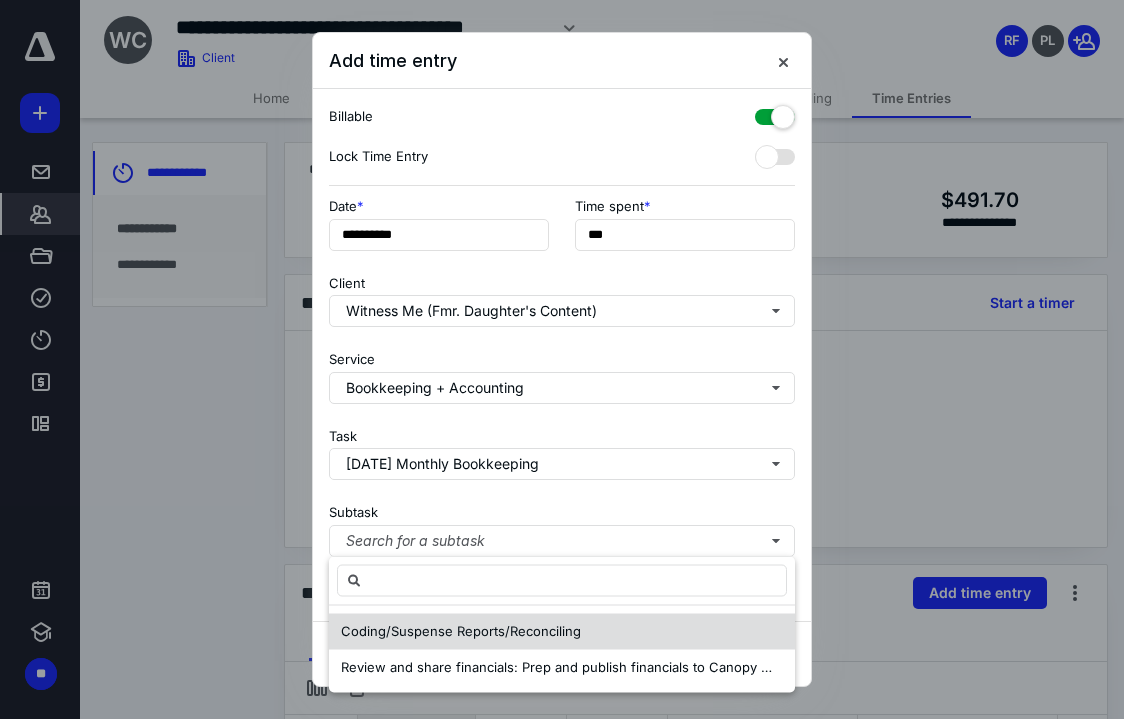 click on "Coding/Suspense Reports/Reconciling" at bounding box center [461, 631] 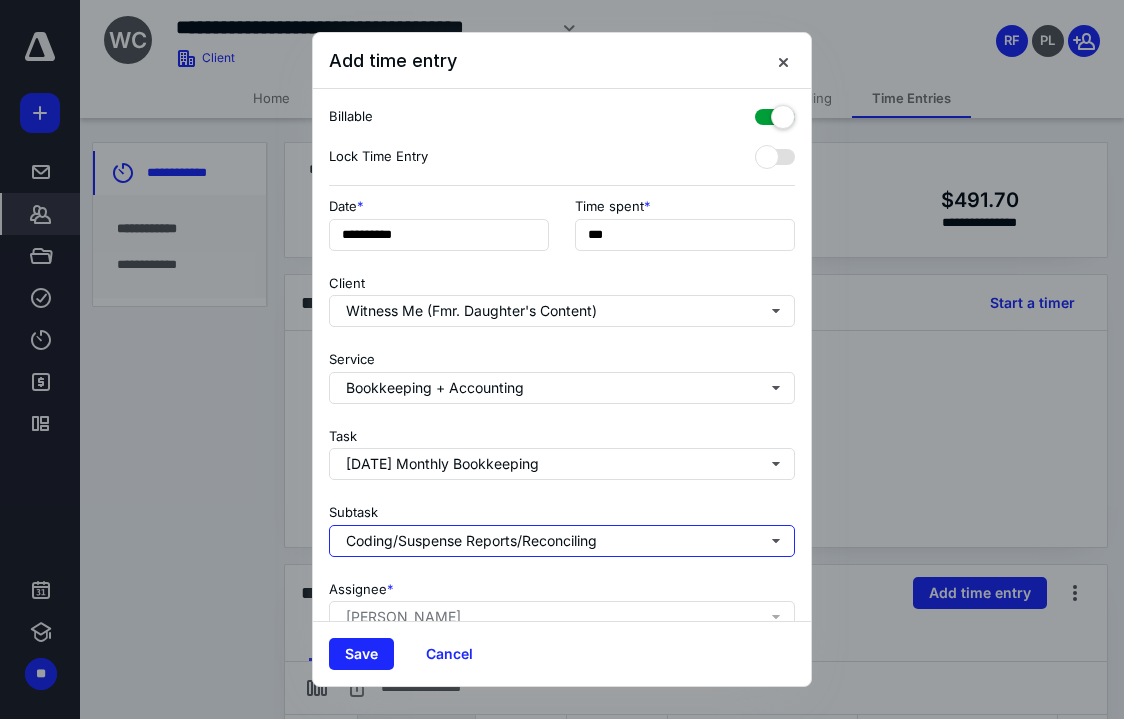 scroll, scrollTop: 167, scrollLeft: 0, axis: vertical 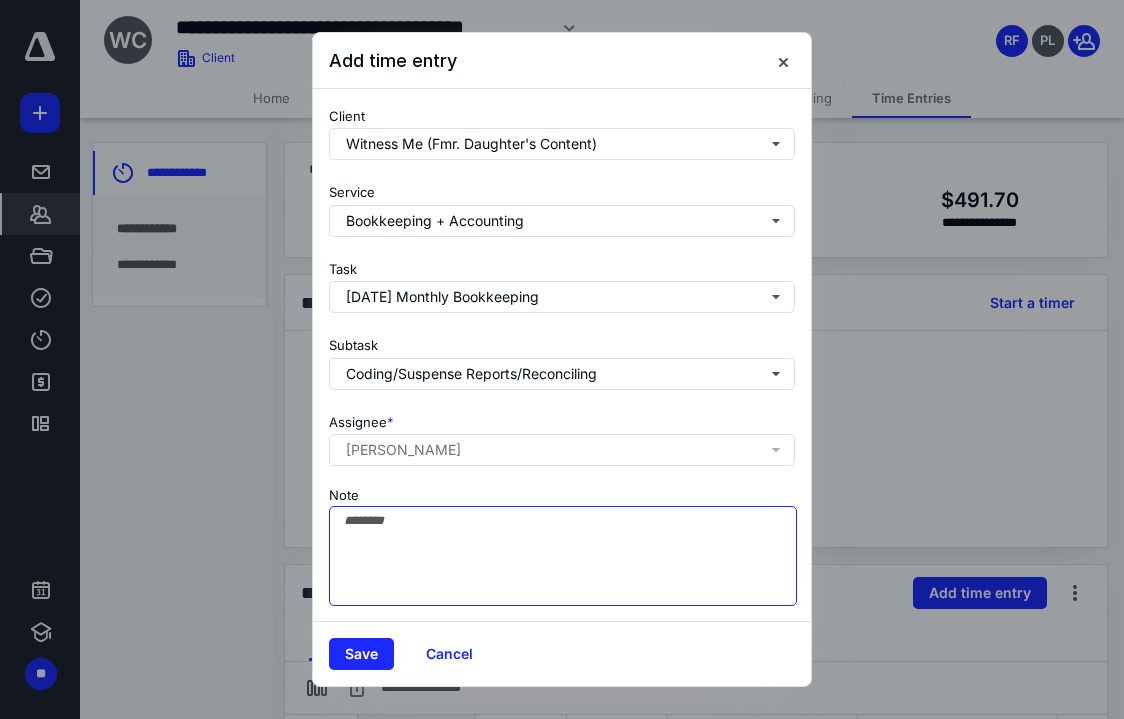 click on "Note" at bounding box center (563, 556) 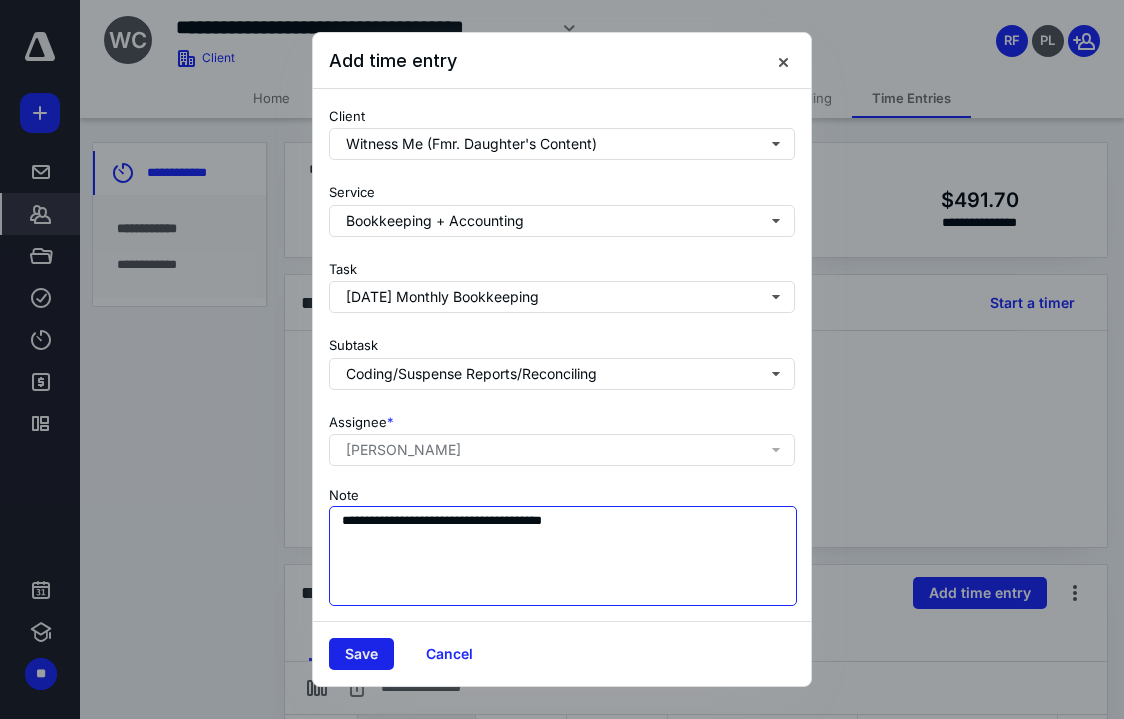 type on "**********" 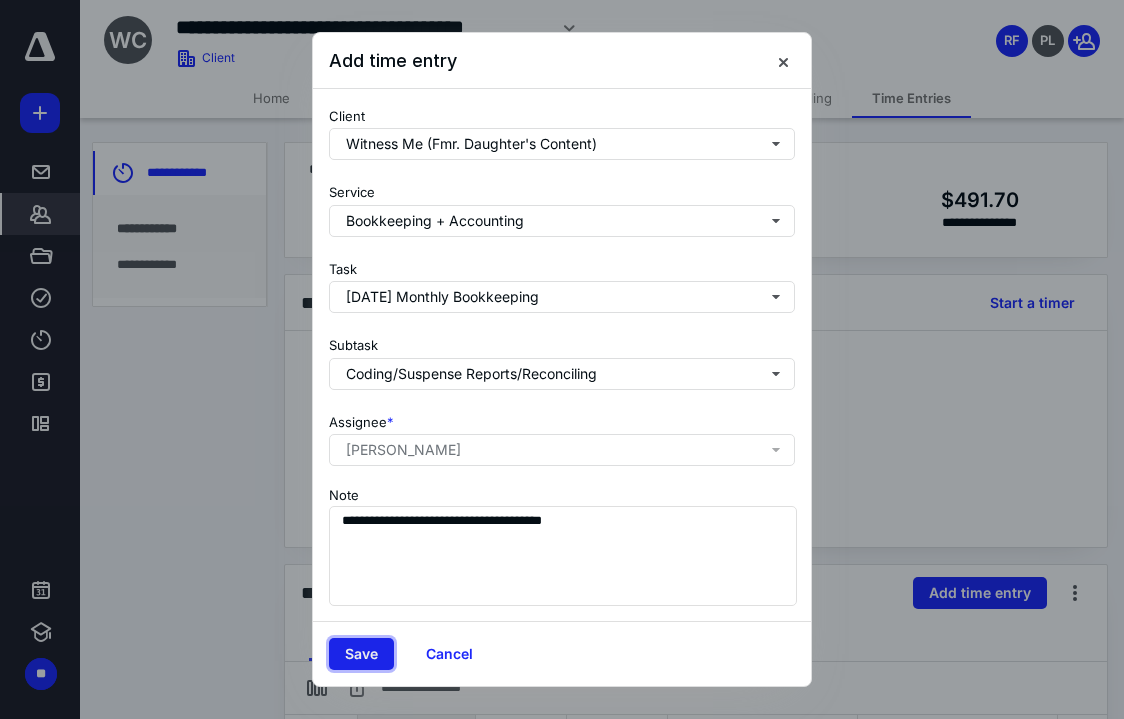 click on "Save" at bounding box center (361, 654) 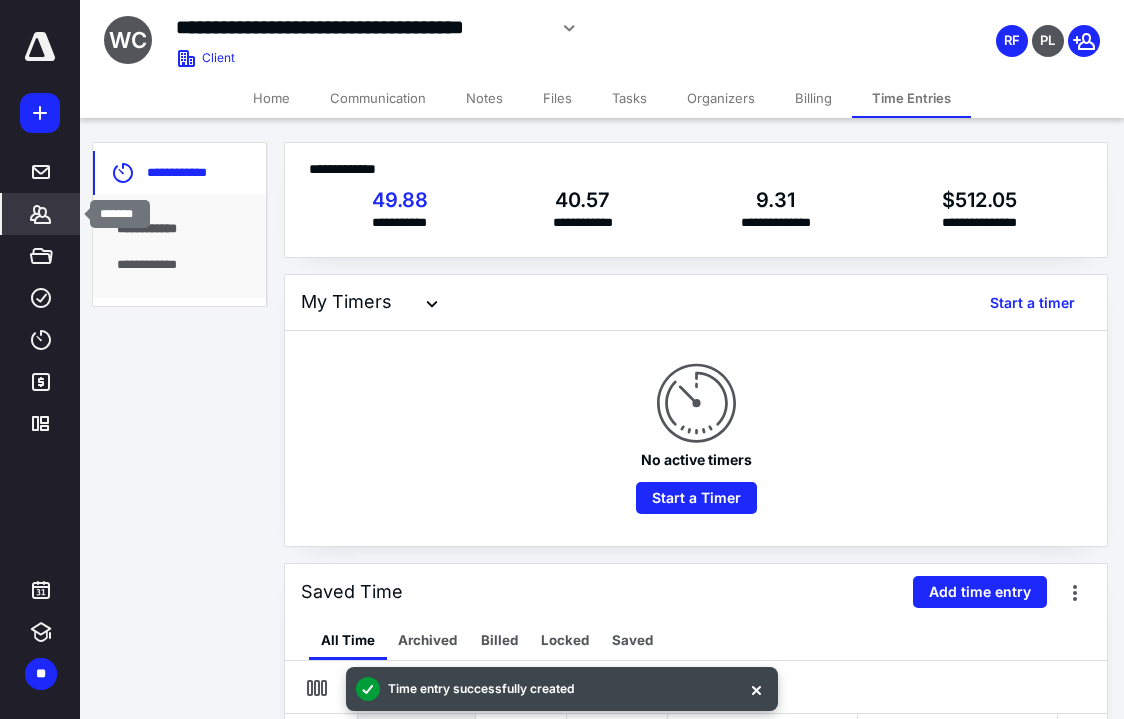 click 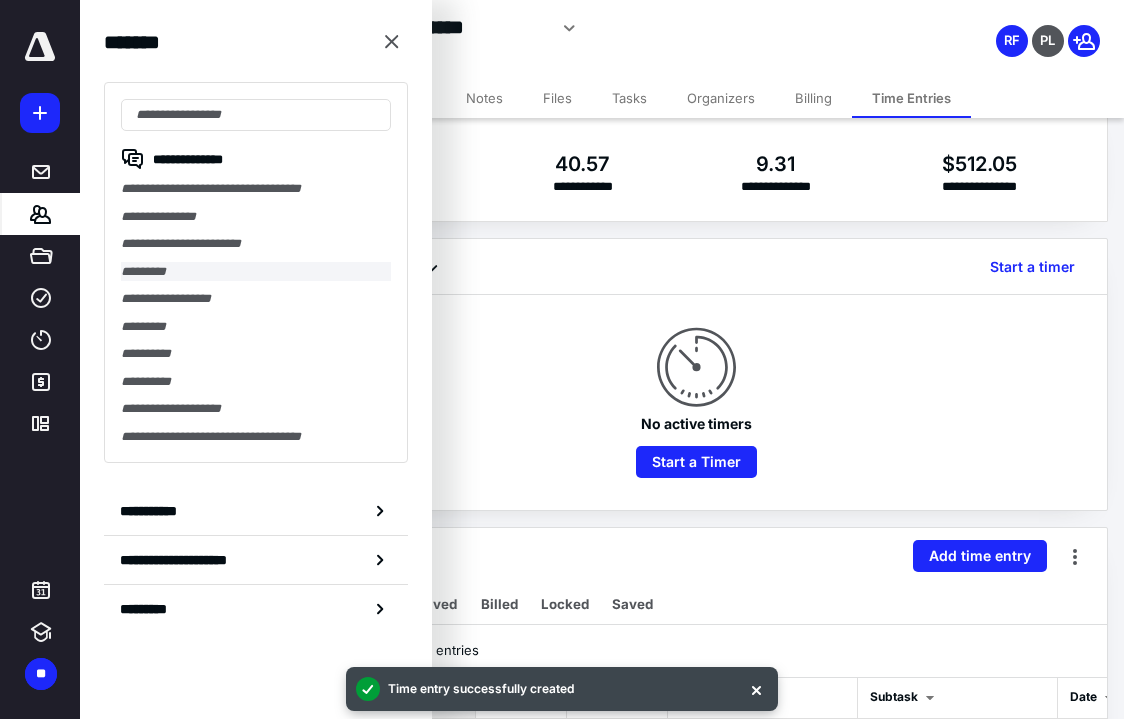 scroll, scrollTop: 0, scrollLeft: 0, axis: both 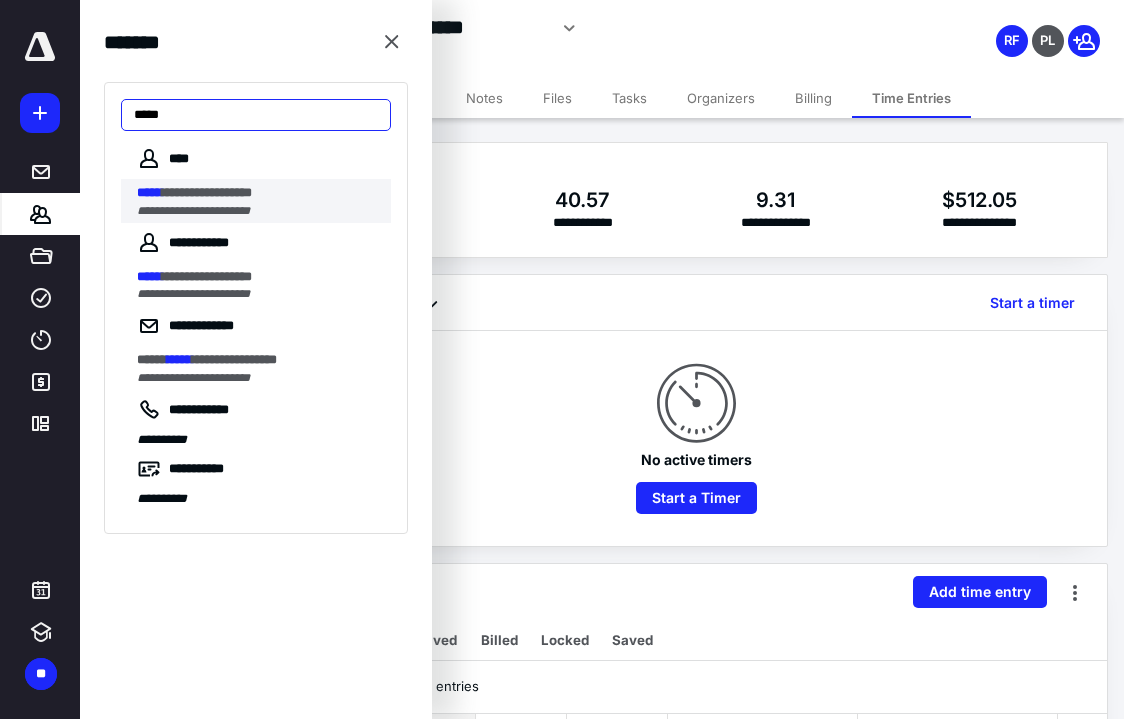 type on "*****" 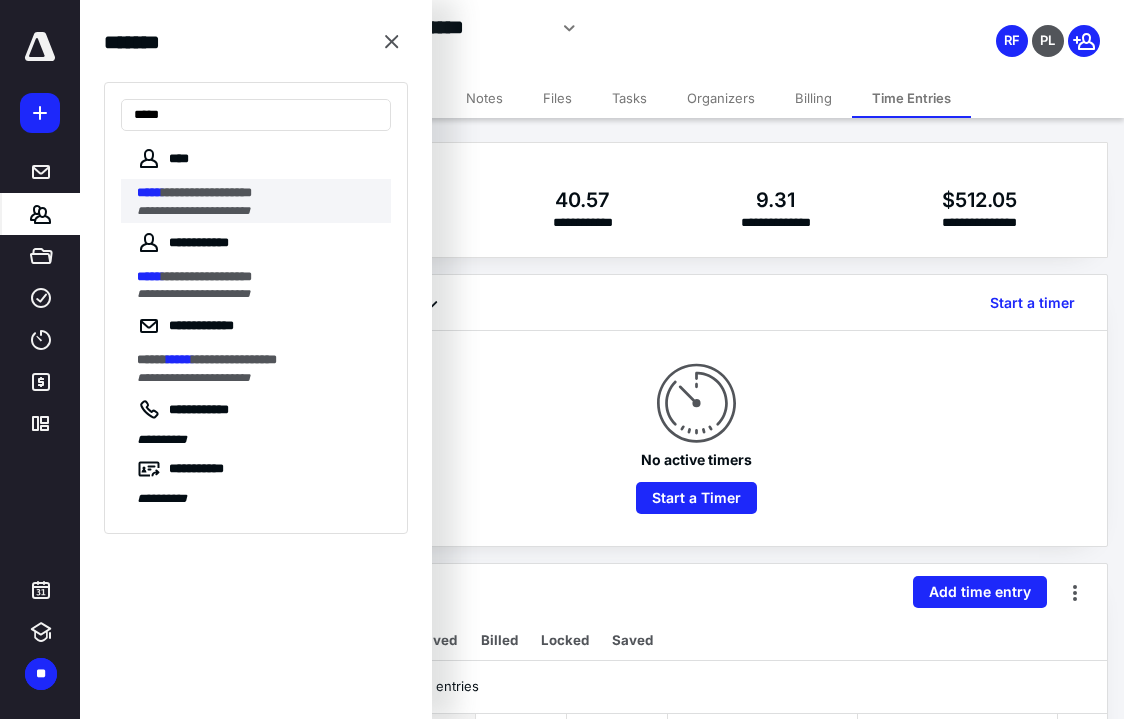 click on "**********" at bounding box center (207, 192) 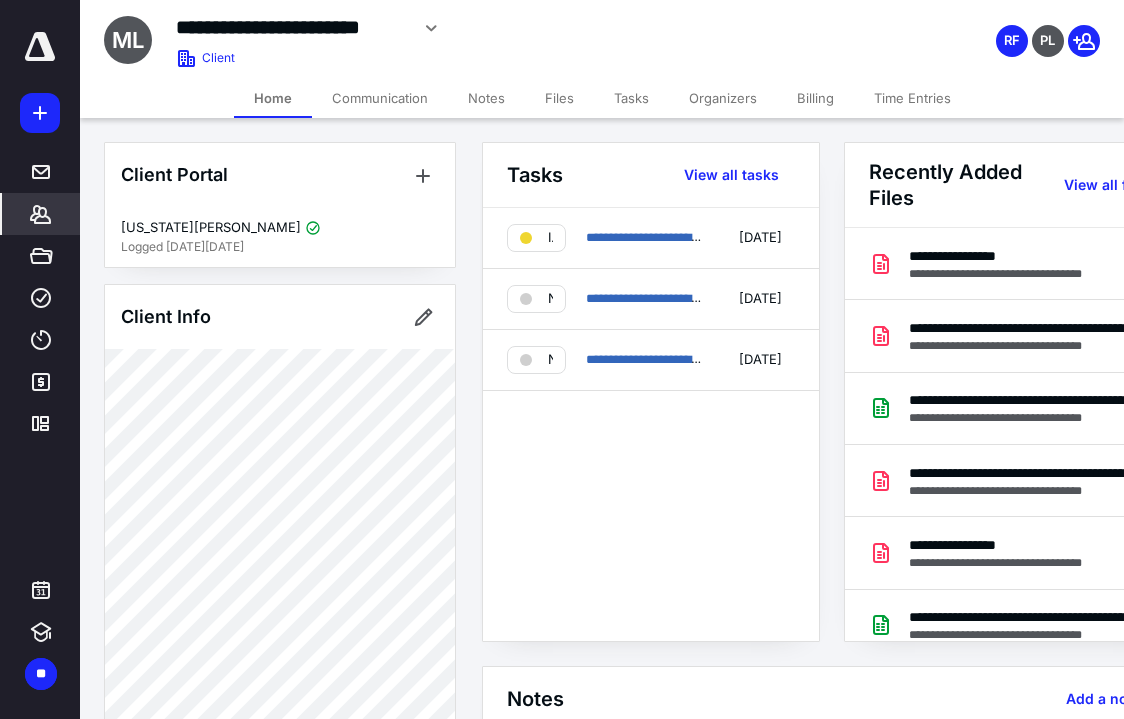 click on "Time Entries" at bounding box center [912, 98] 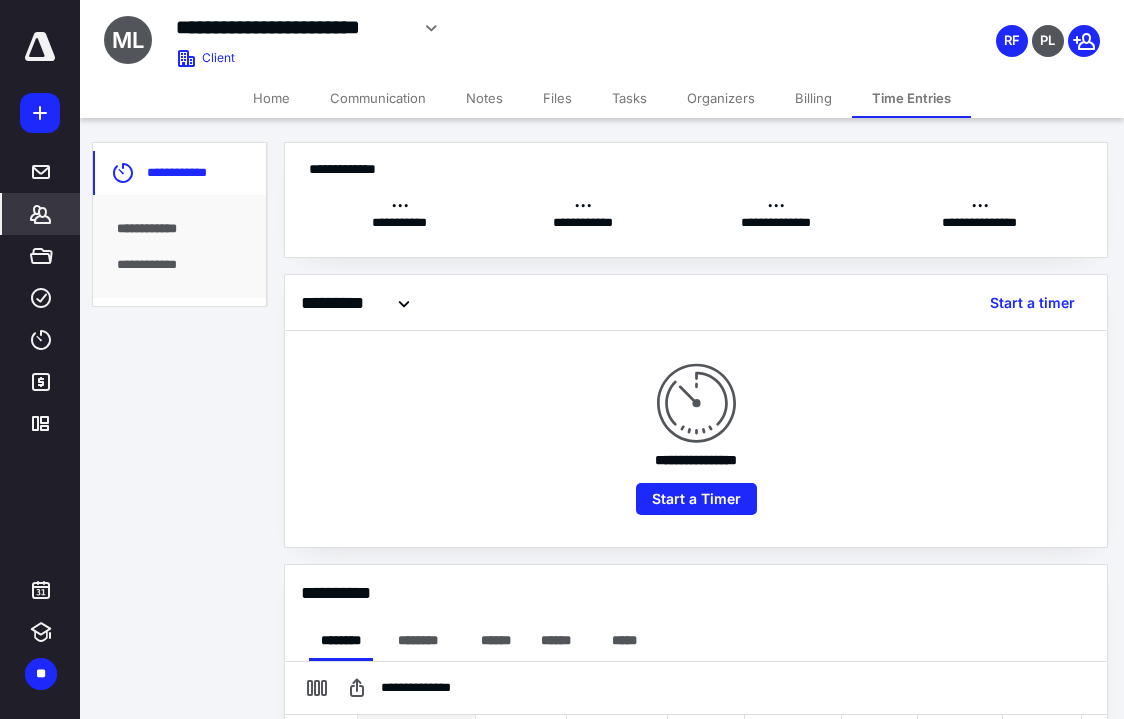 scroll, scrollTop: 0, scrollLeft: 0, axis: both 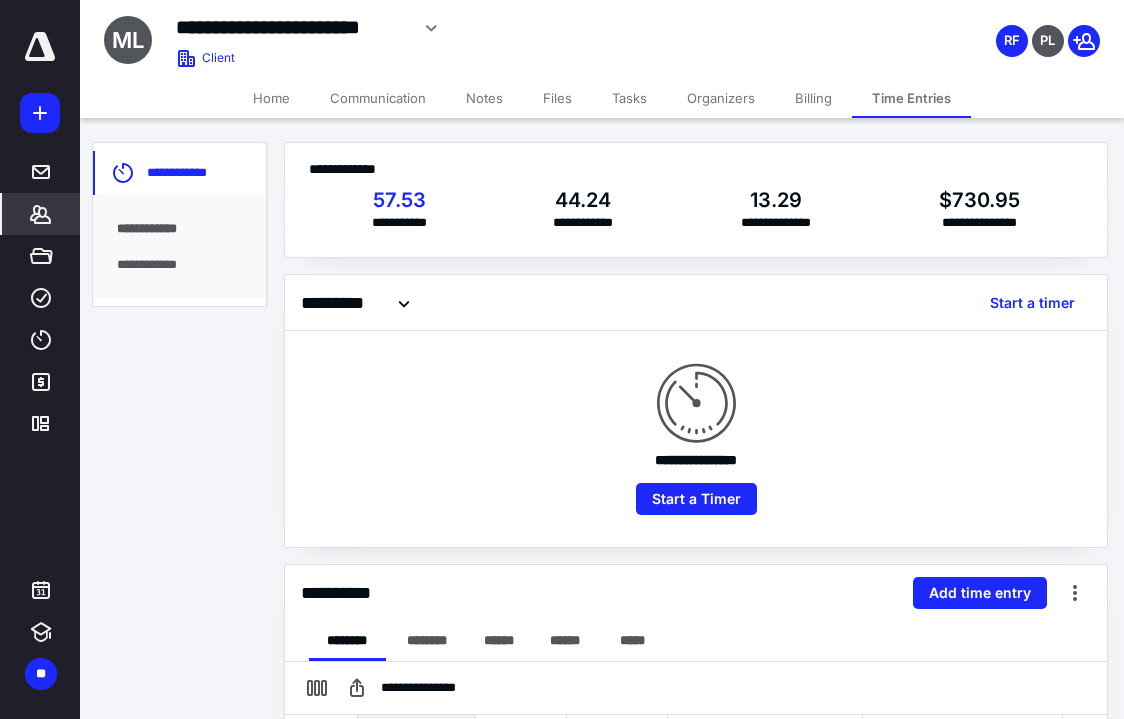 drag, startPoint x: 190, startPoint y: 285, endPoint x: 182, endPoint y: 264, distance: 22.472204 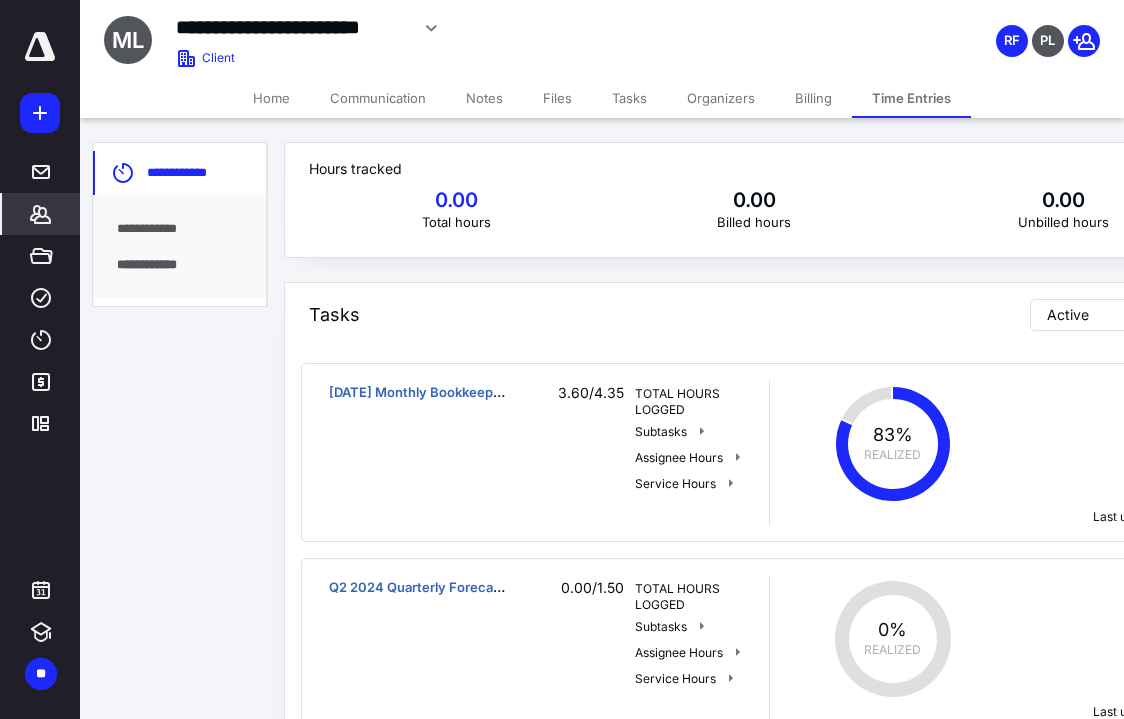 click on "**********" at bounding box center (179, 229) 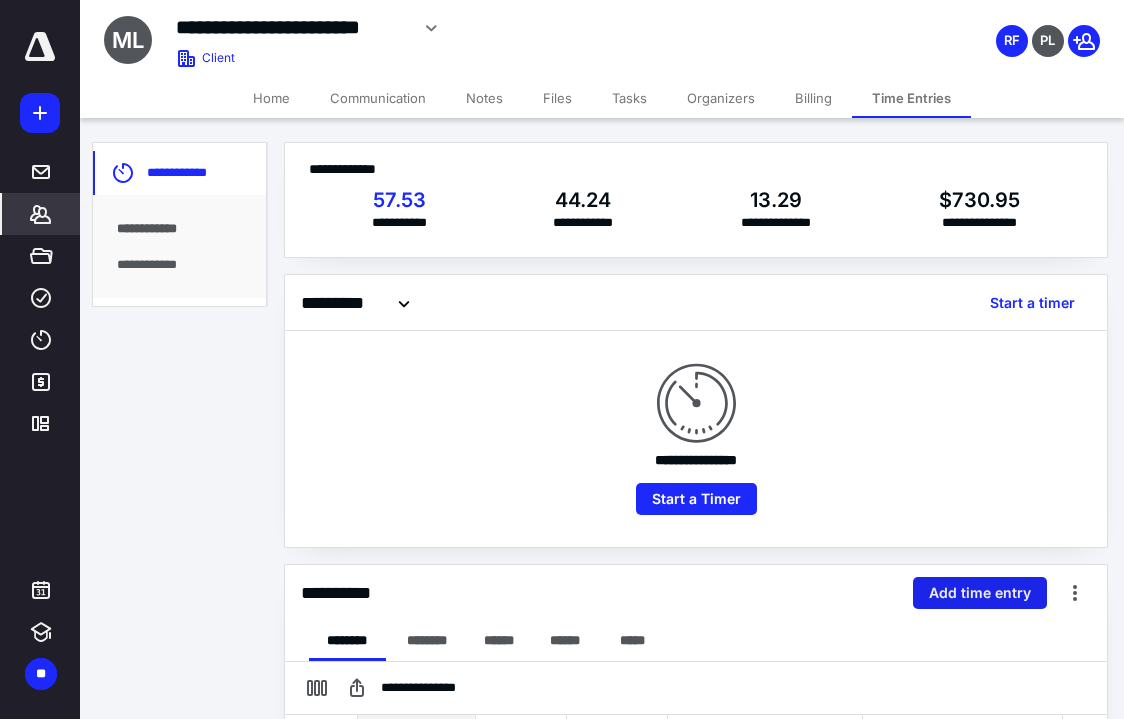 click on "Add time entry" at bounding box center (980, 593) 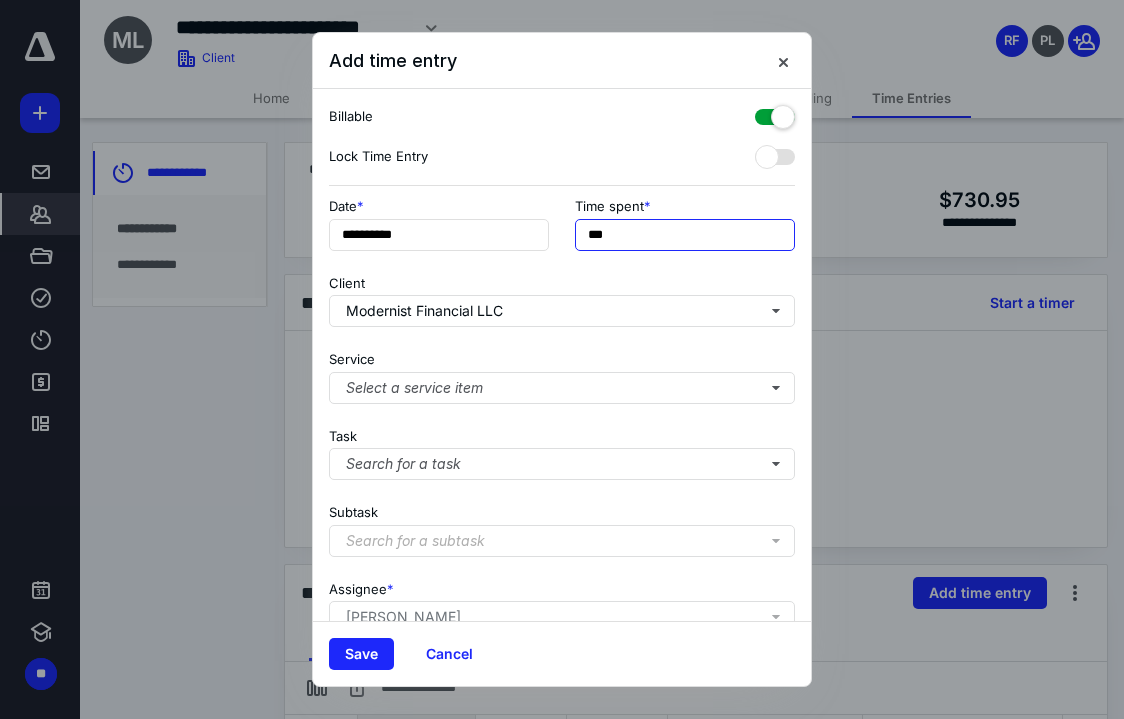 drag, startPoint x: 604, startPoint y: 234, endPoint x: 561, endPoint y: 230, distance: 43.185646 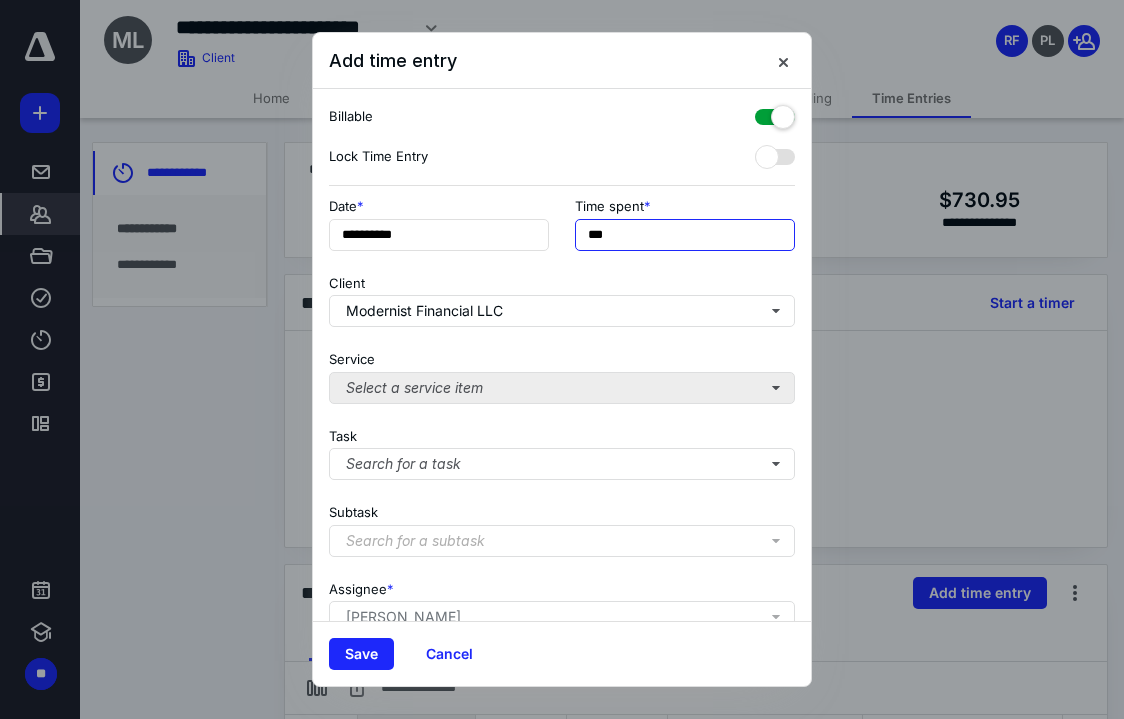 type on "***" 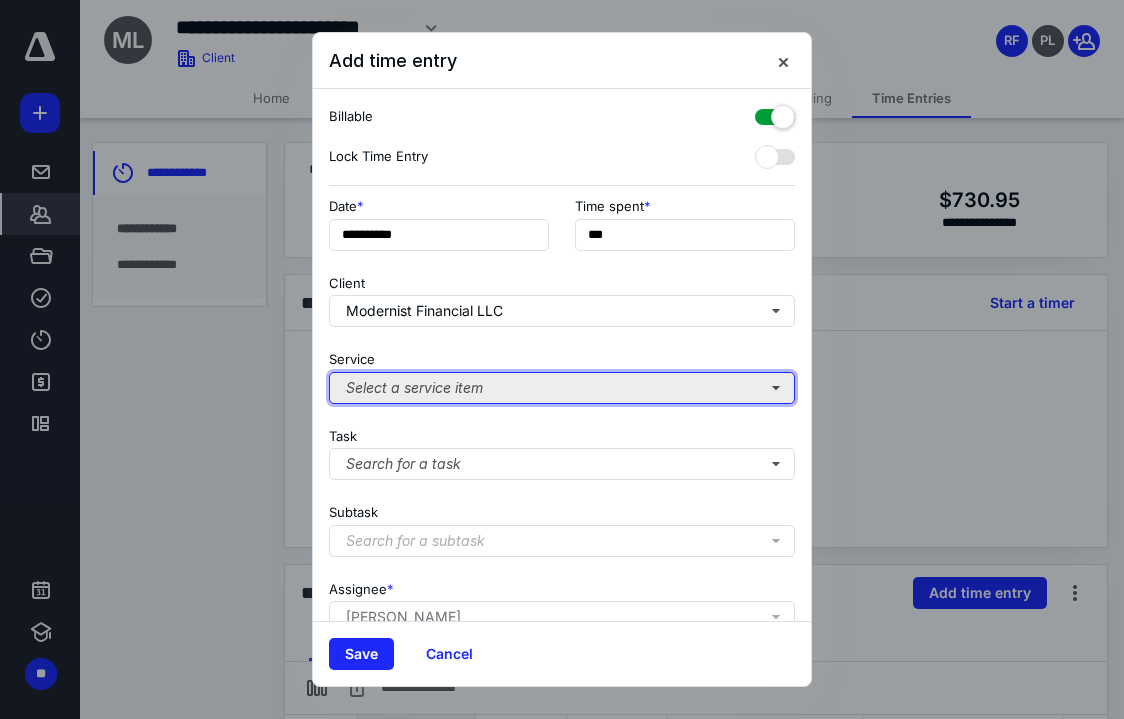 click on "Select a service item" at bounding box center (562, 388) 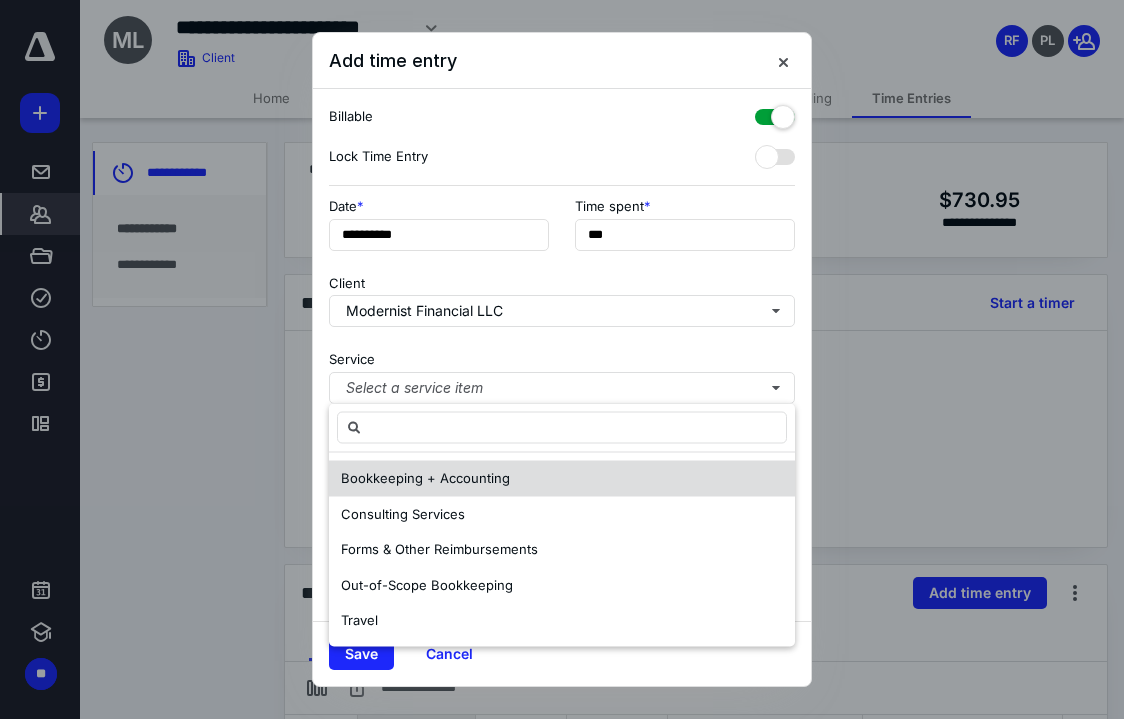 click on "Bookkeeping + Accounting" at bounding box center [425, 478] 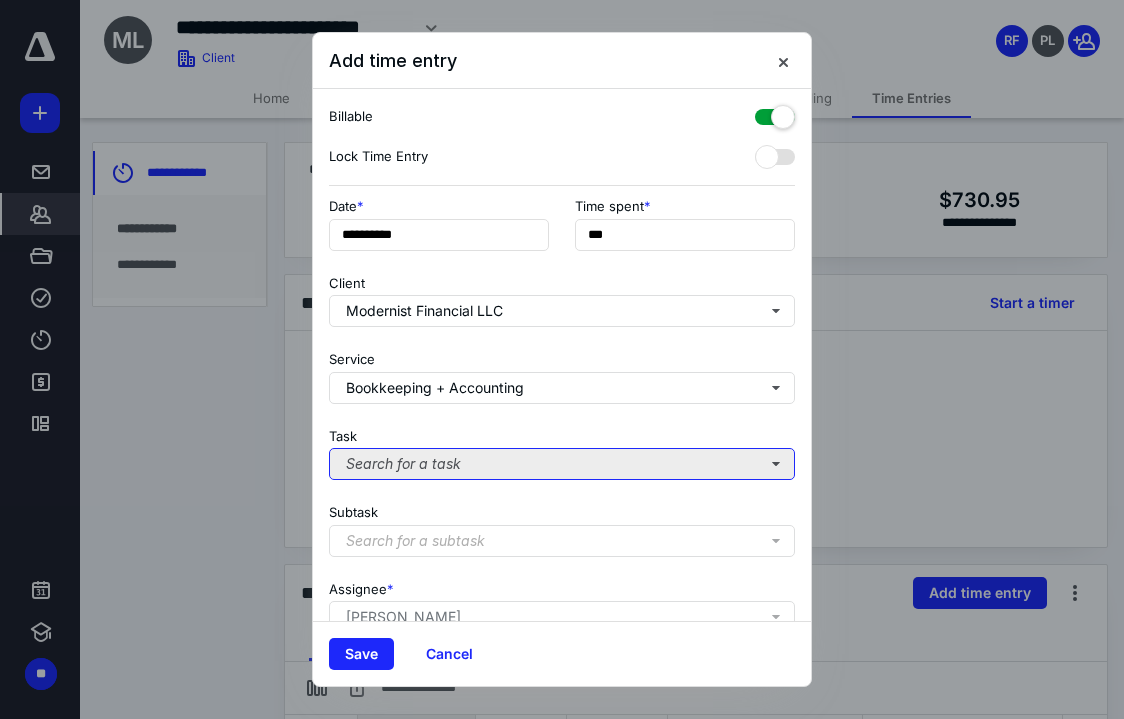 click on "Search for a task" at bounding box center (562, 464) 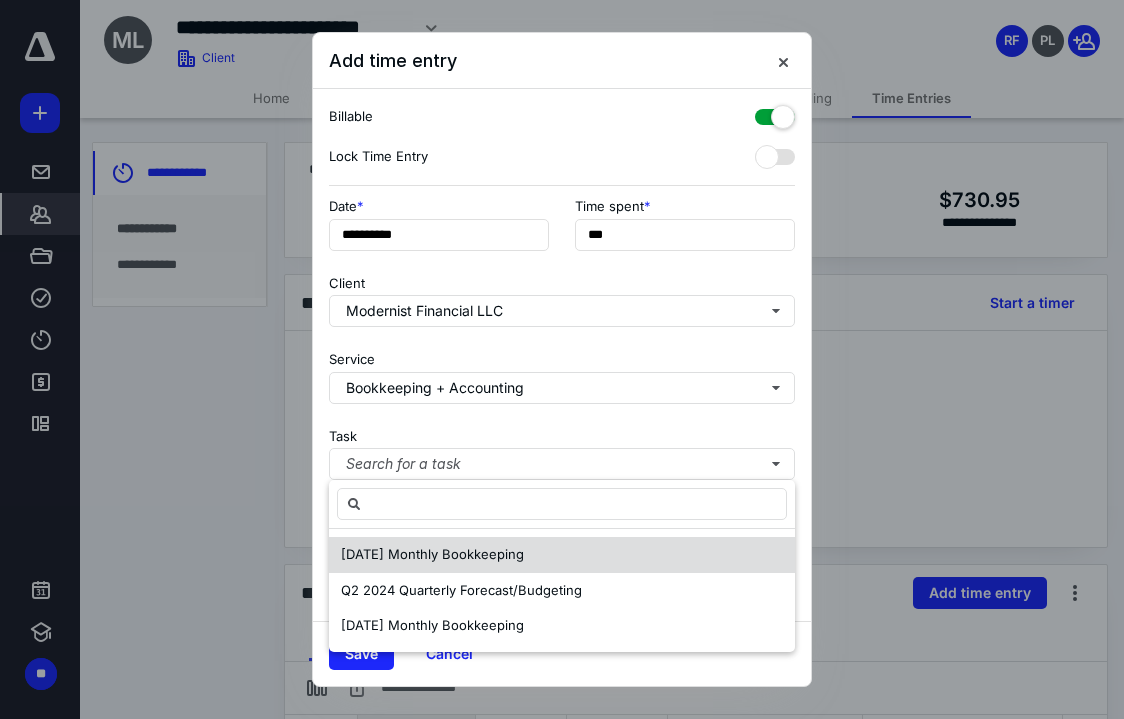 click on "[DATE] Monthly Bookkeeping" at bounding box center (432, 555) 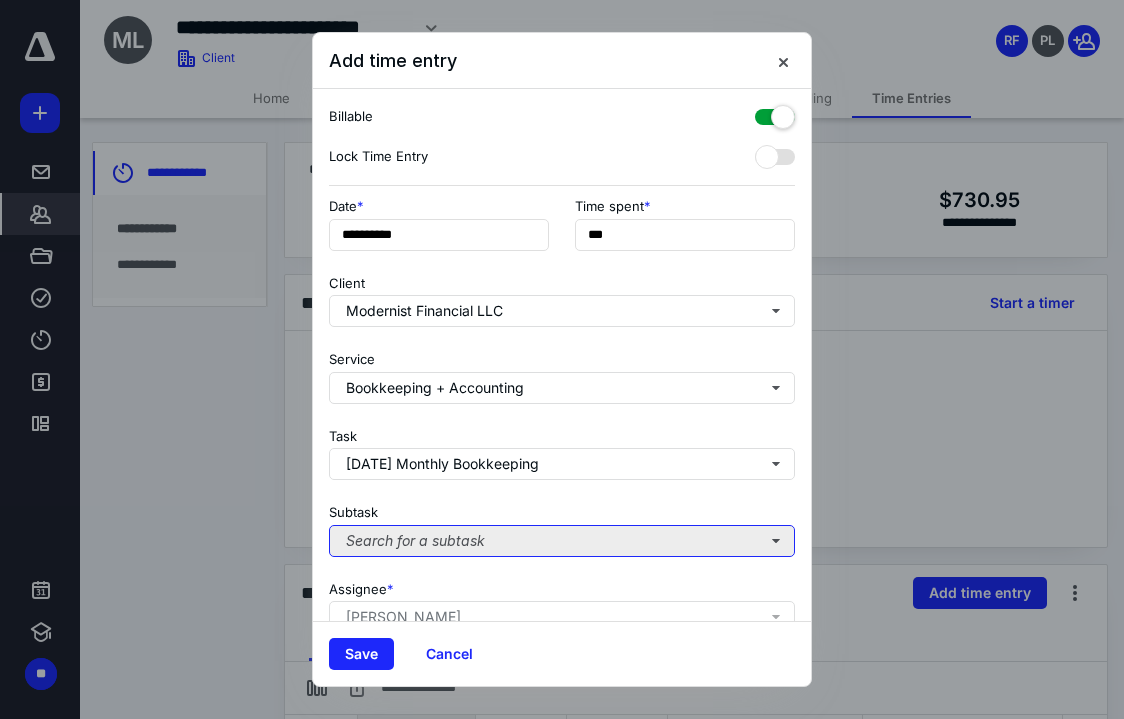click on "Search for a subtask" at bounding box center [562, 541] 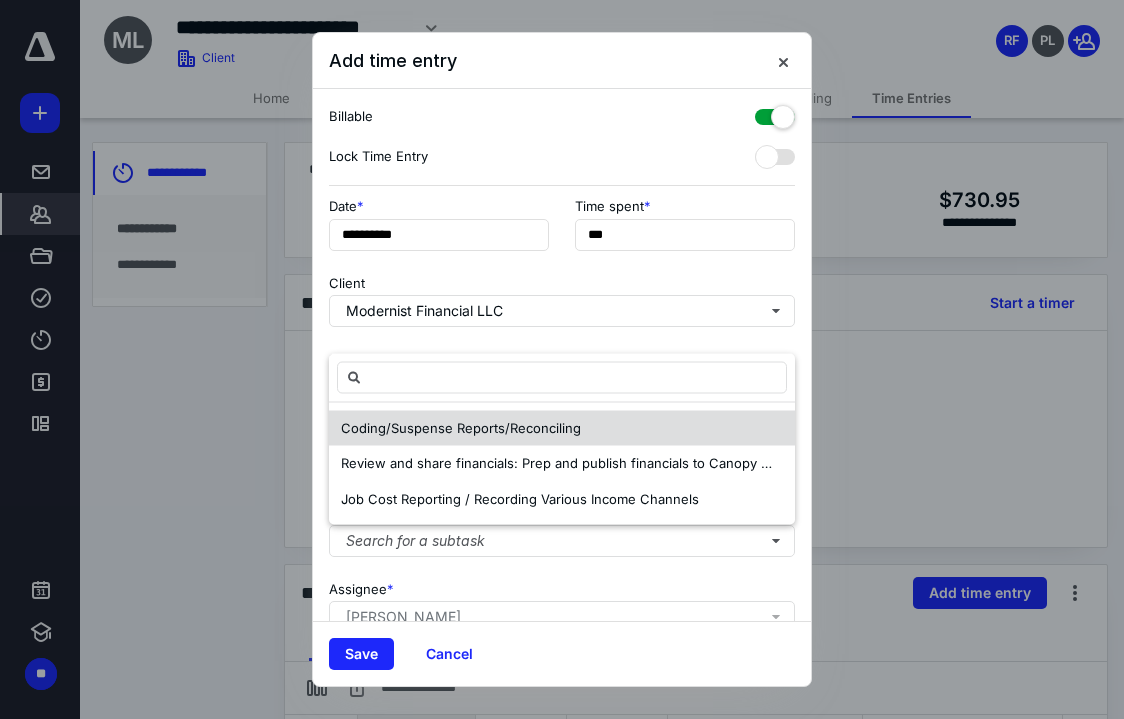 drag, startPoint x: 473, startPoint y: 412, endPoint x: 475, endPoint y: 439, distance: 27.073973 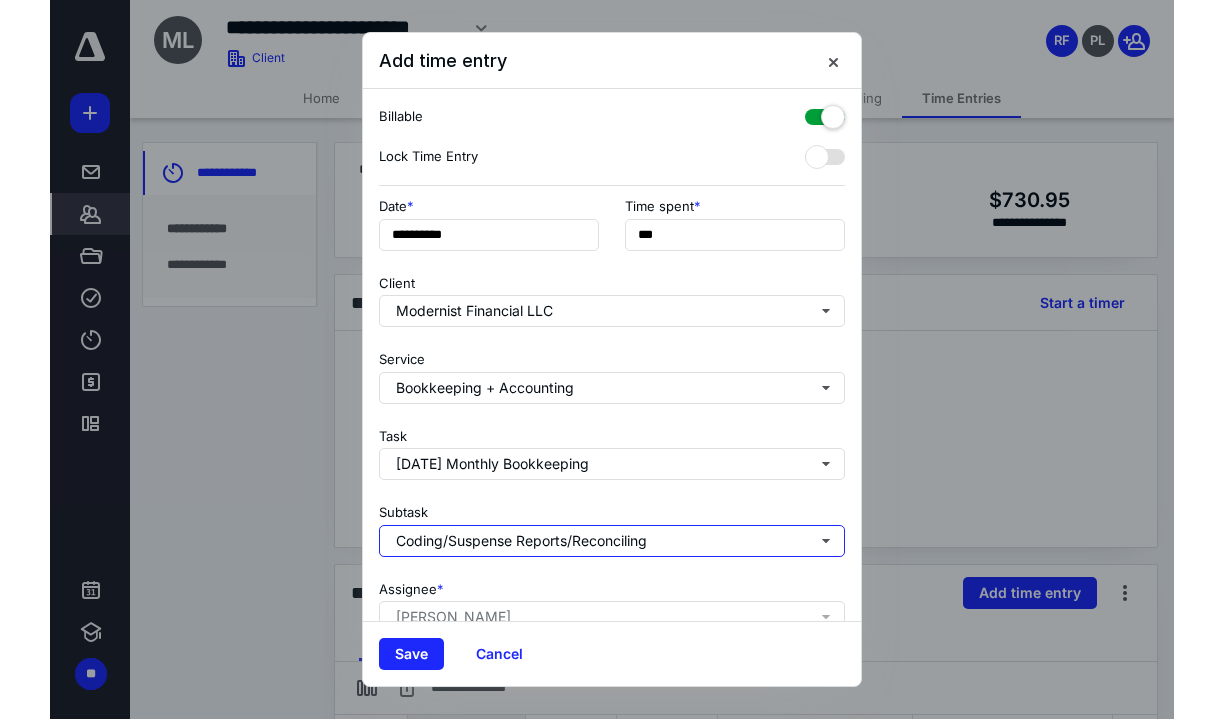 scroll, scrollTop: 167, scrollLeft: 0, axis: vertical 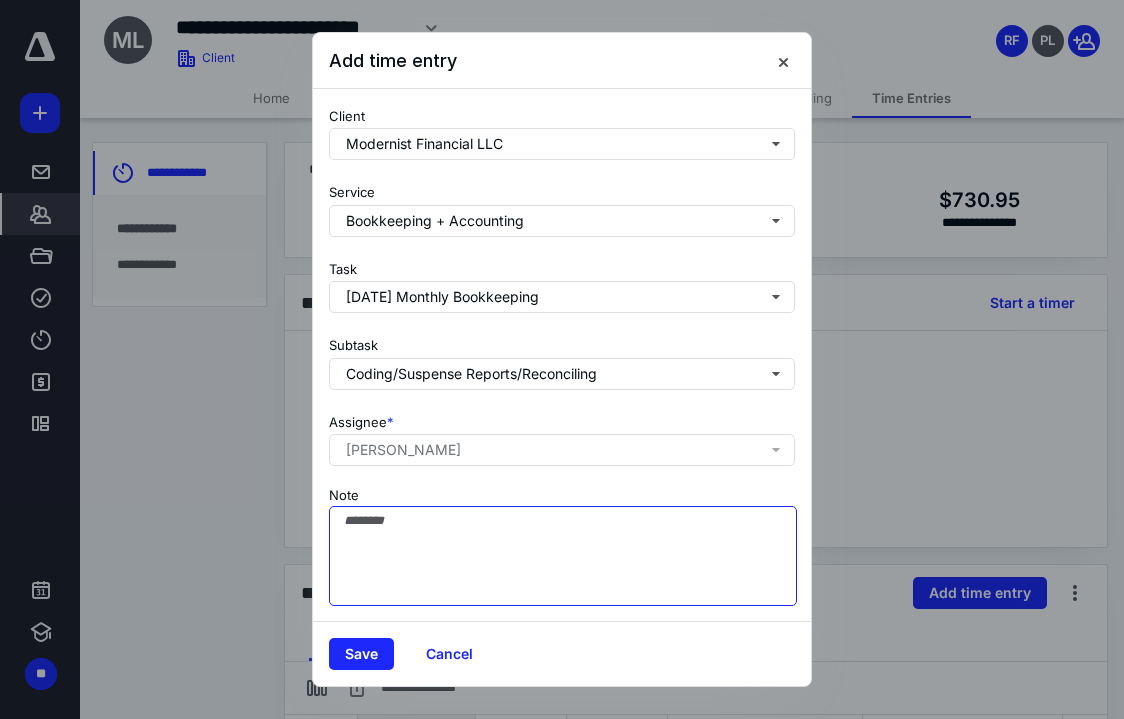 click on "Note" at bounding box center [563, 556] 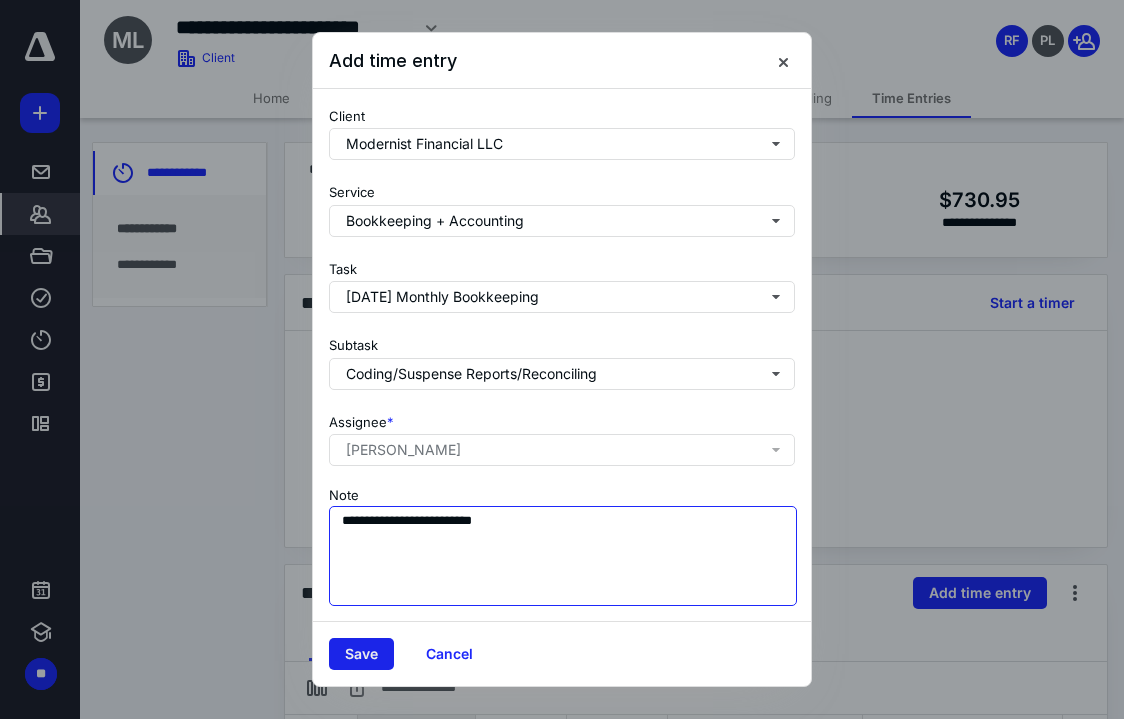 type on "**********" 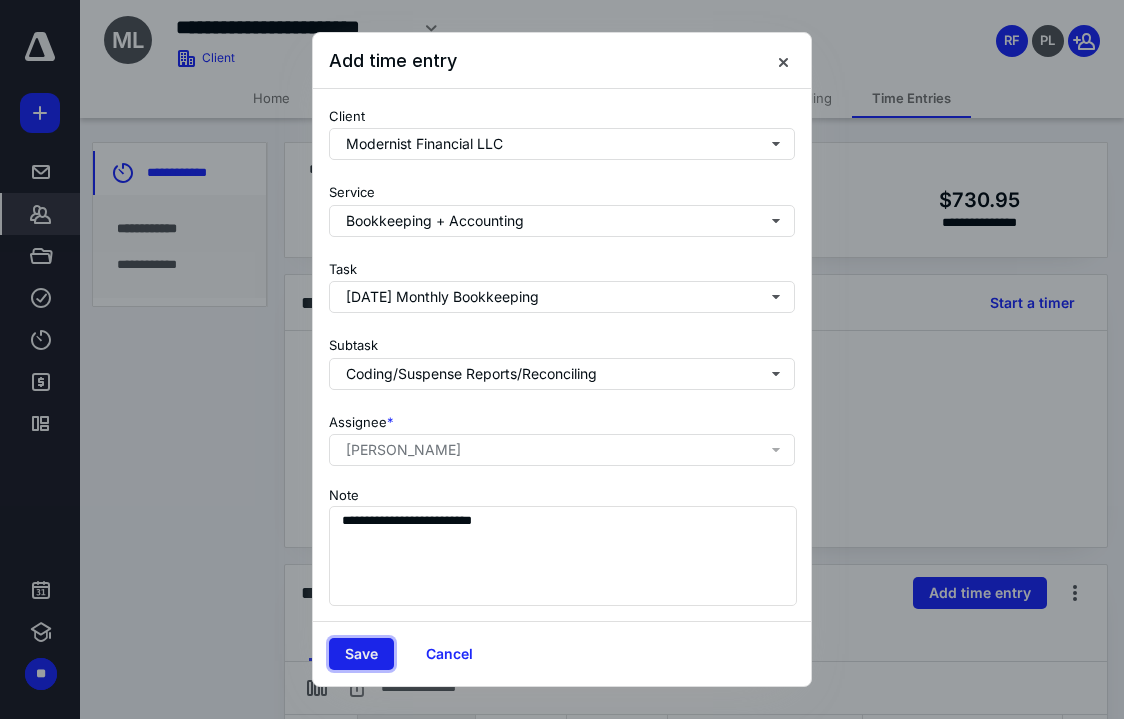click on "Save" at bounding box center [361, 654] 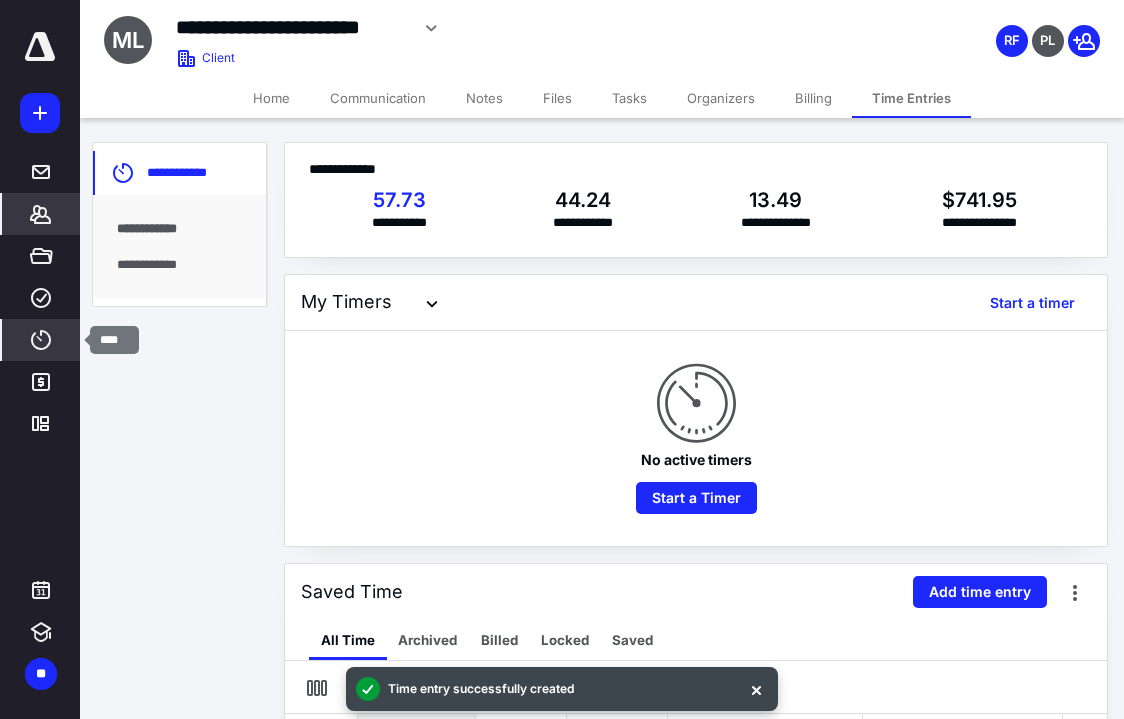 click 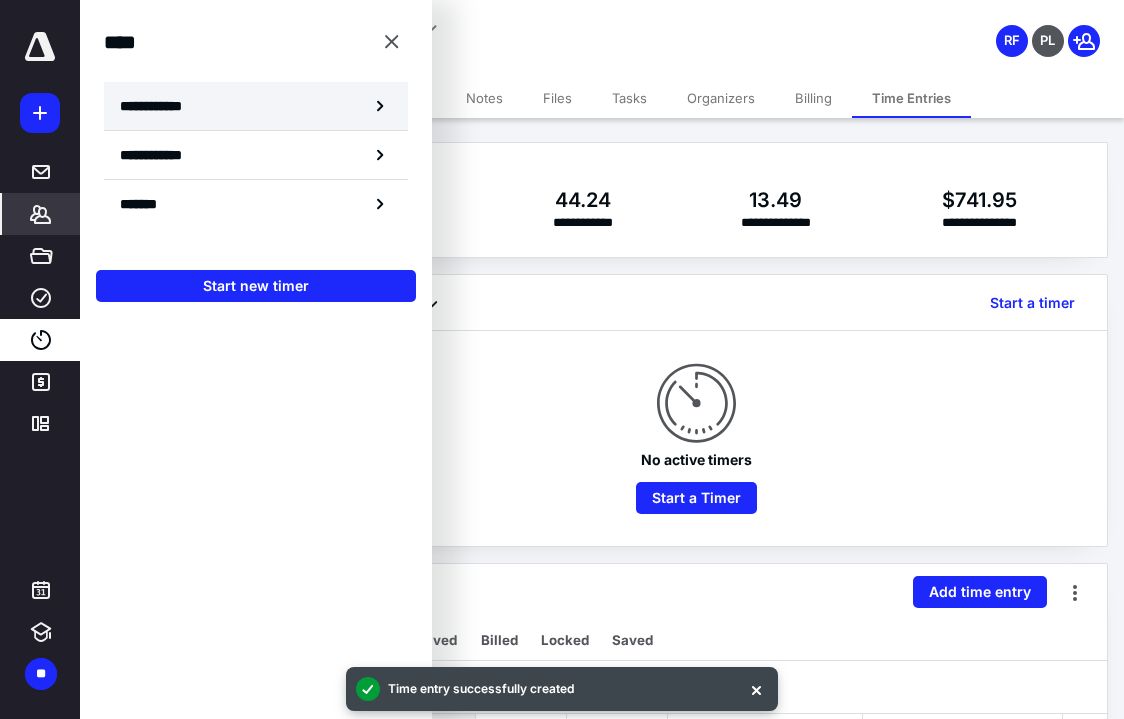click on "**********" at bounding box center (256, 106) 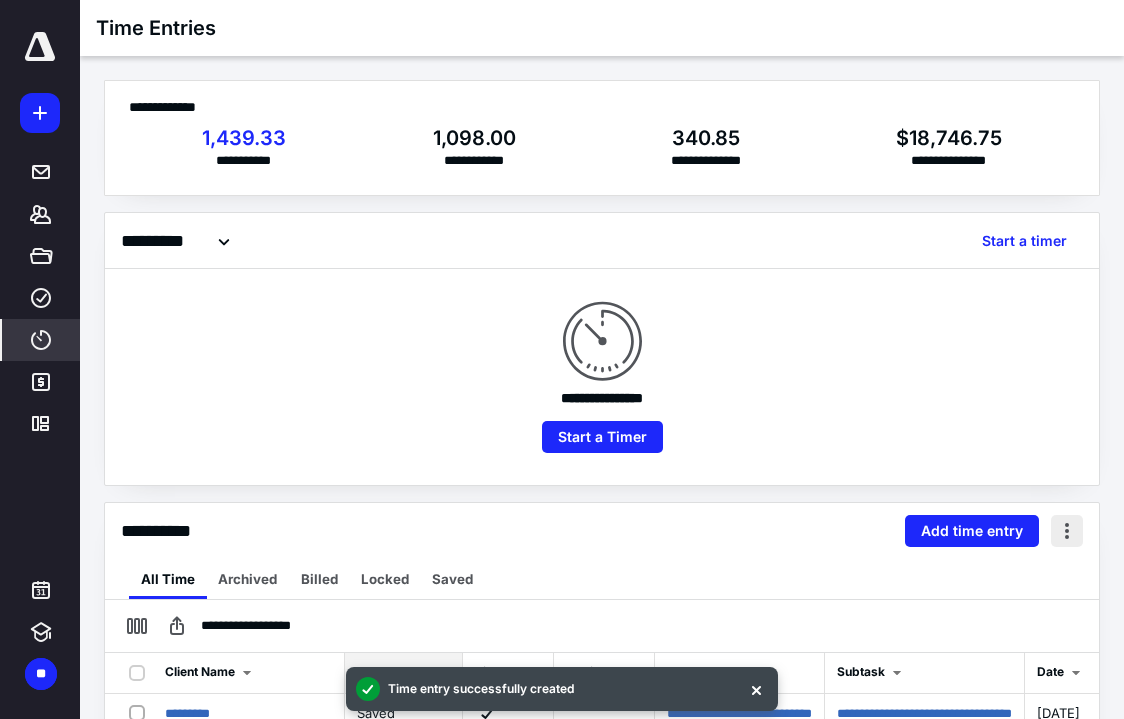 click at bounding box center [1067, 531] 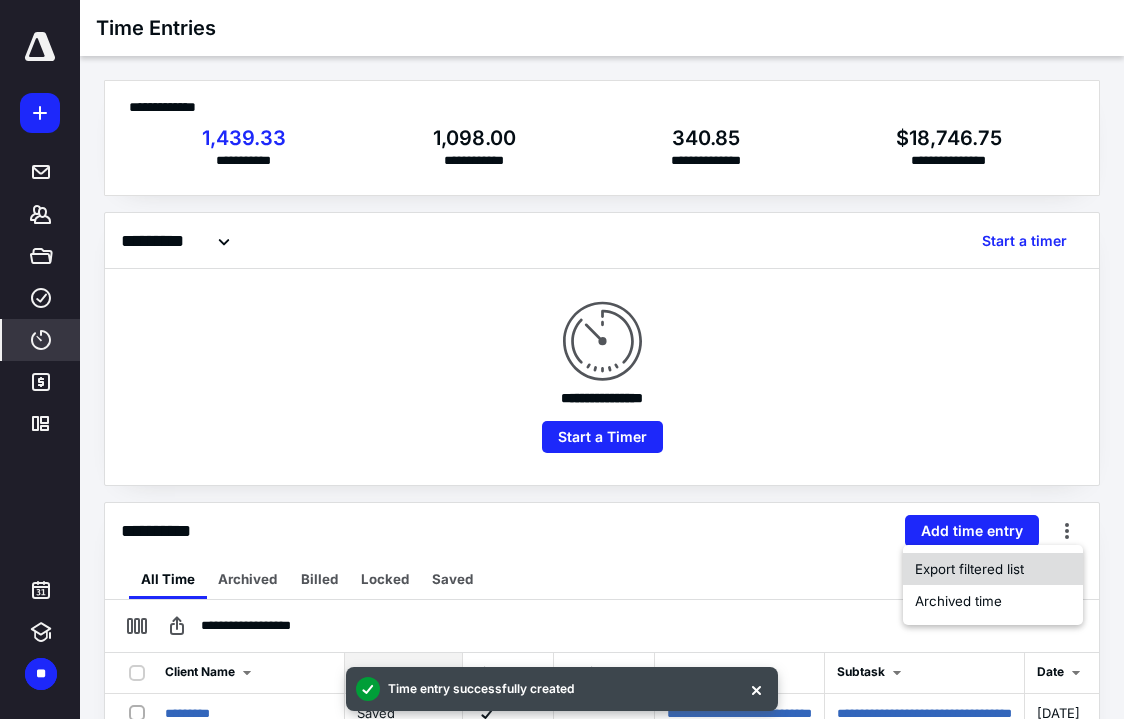 click on "Export filtered list" at bounding box center [969, 569] 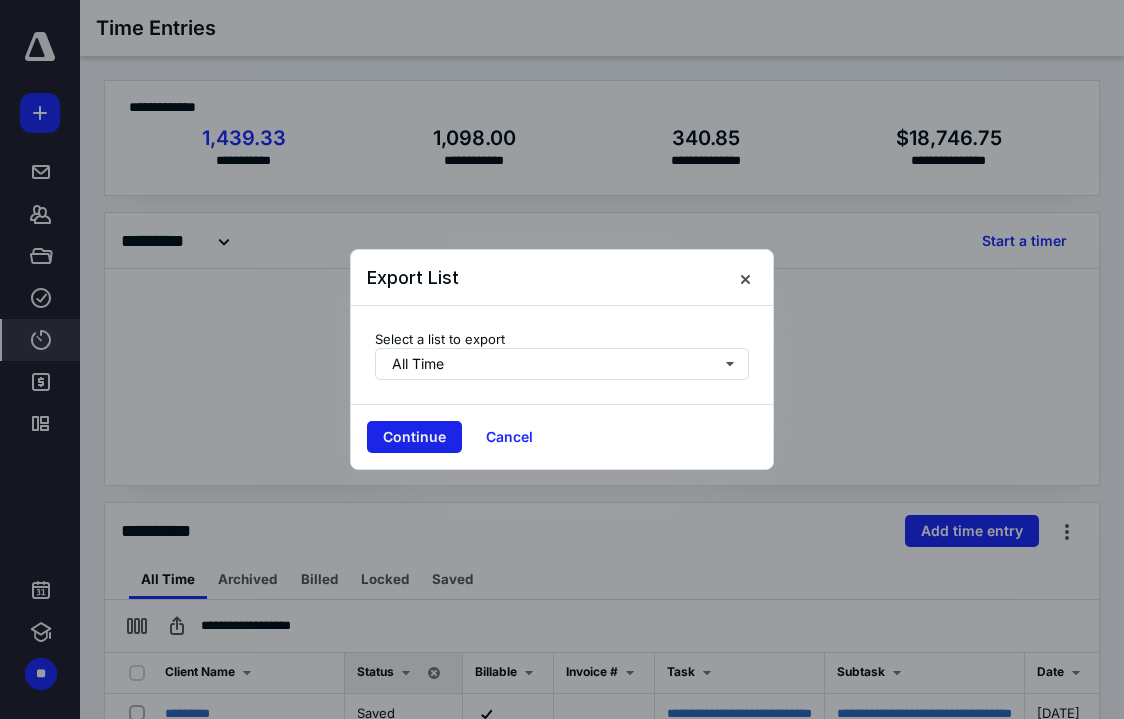 click on "Continue" at bounding box center [414, 437] 